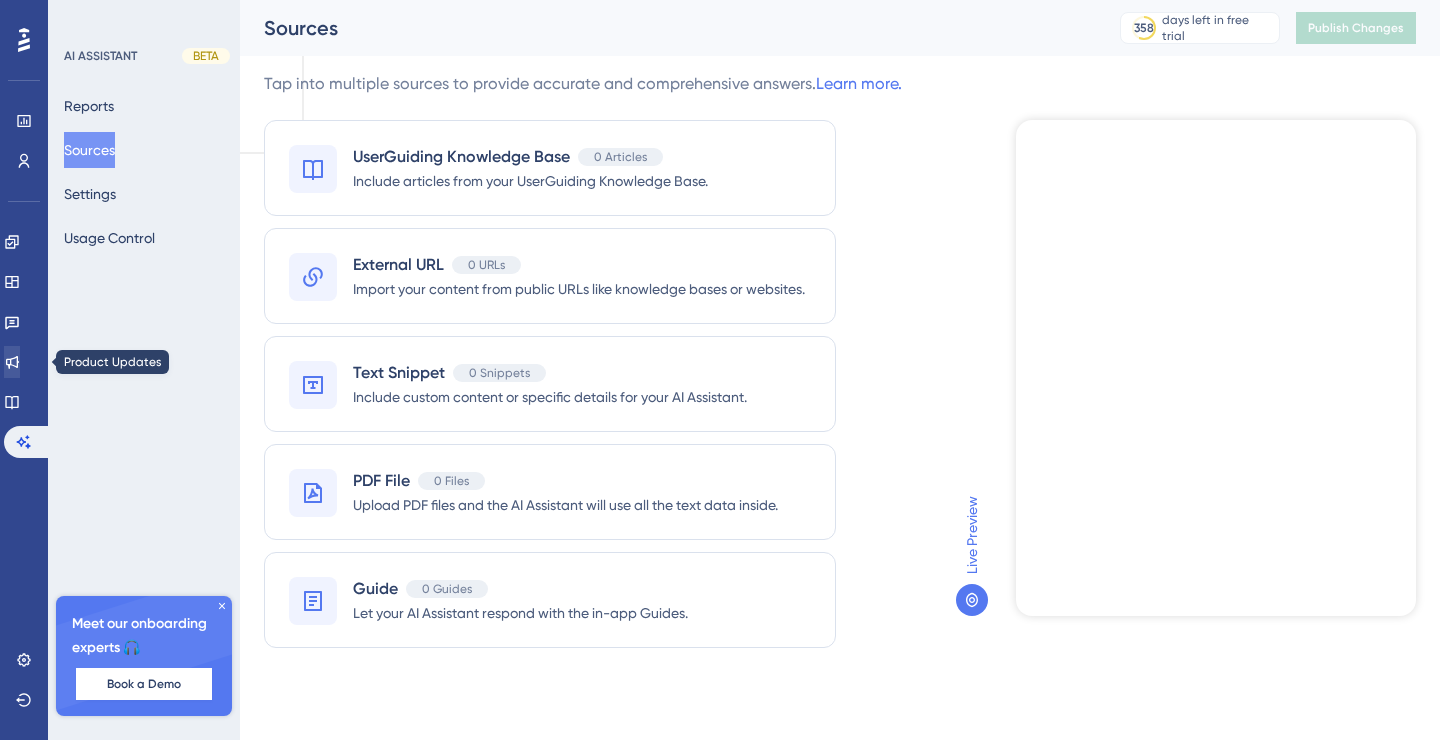 scroll, scrollTop: 0, scrollLeft: 0, axis: both 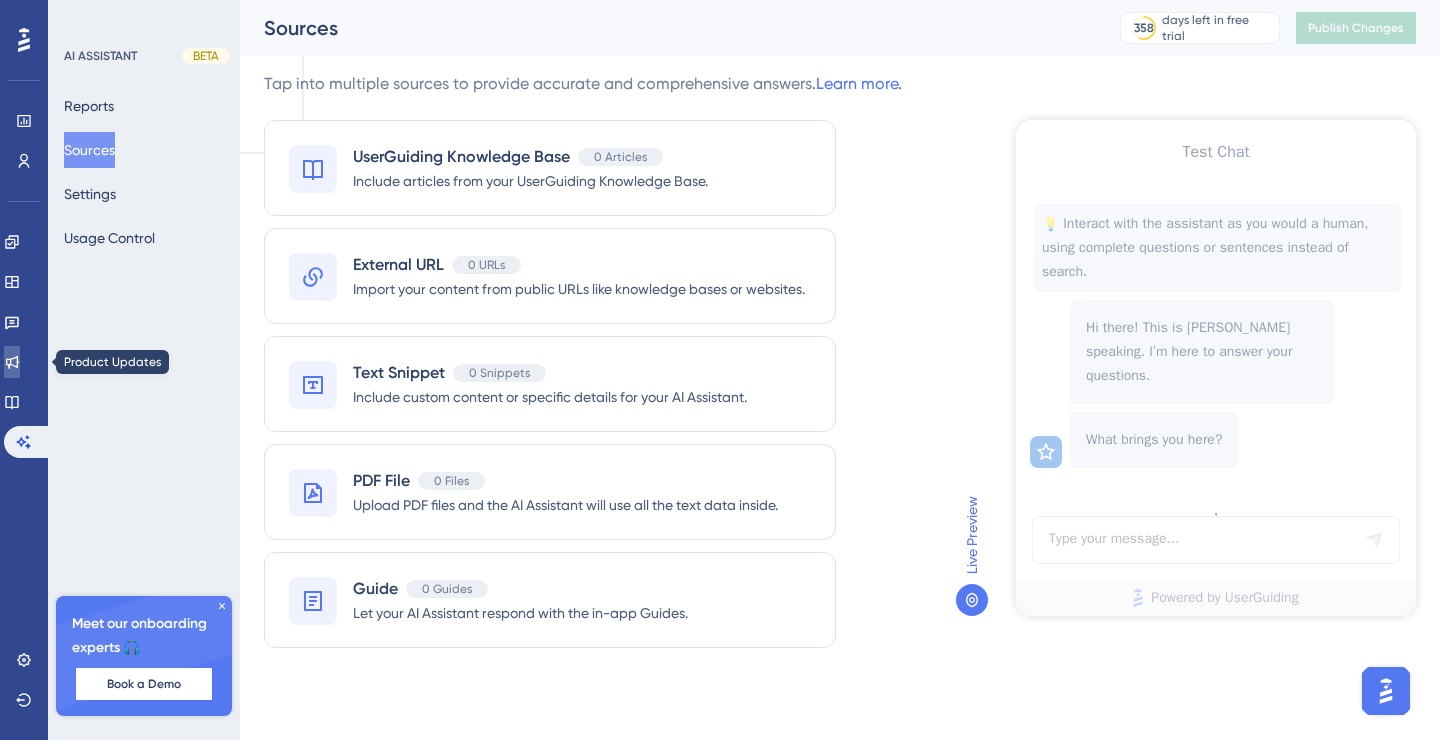 click 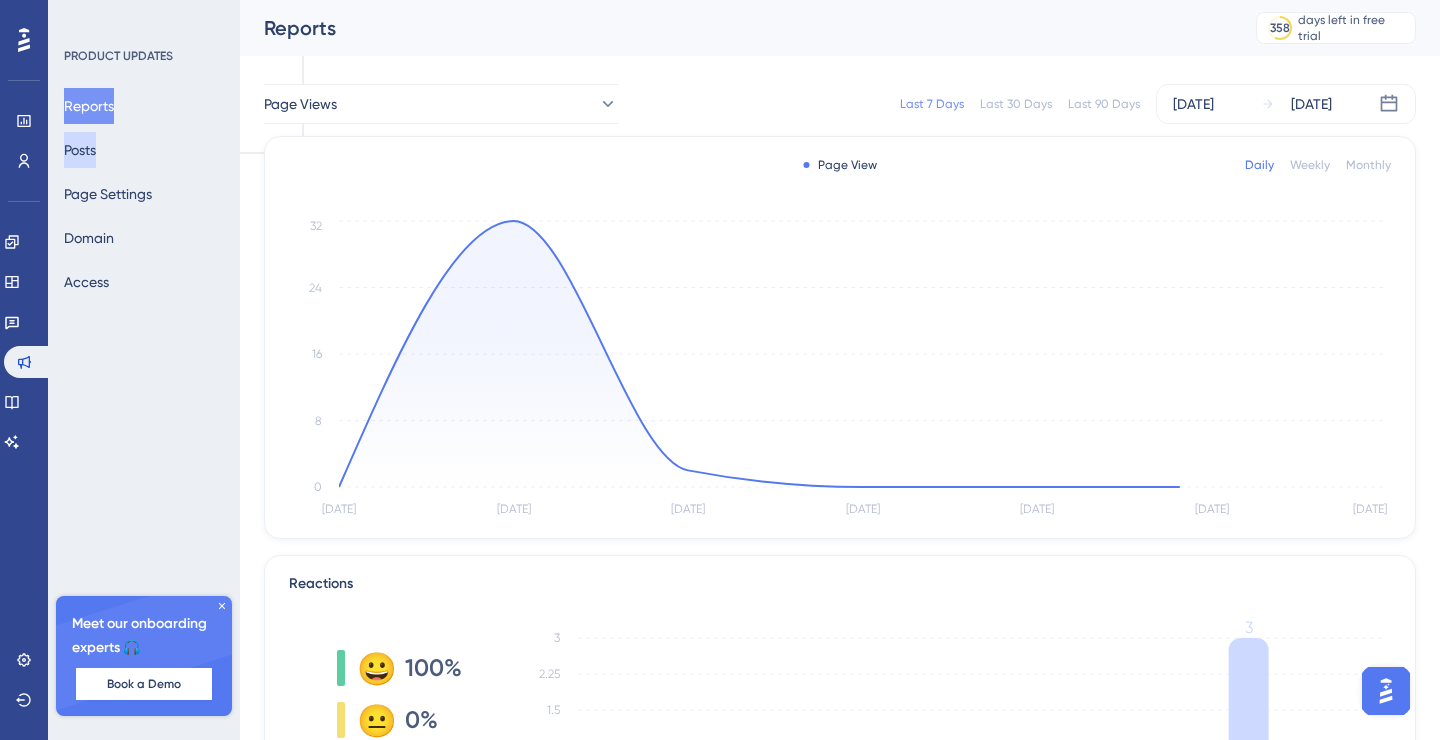 click on "Posts" at bounding box center (80, 150) 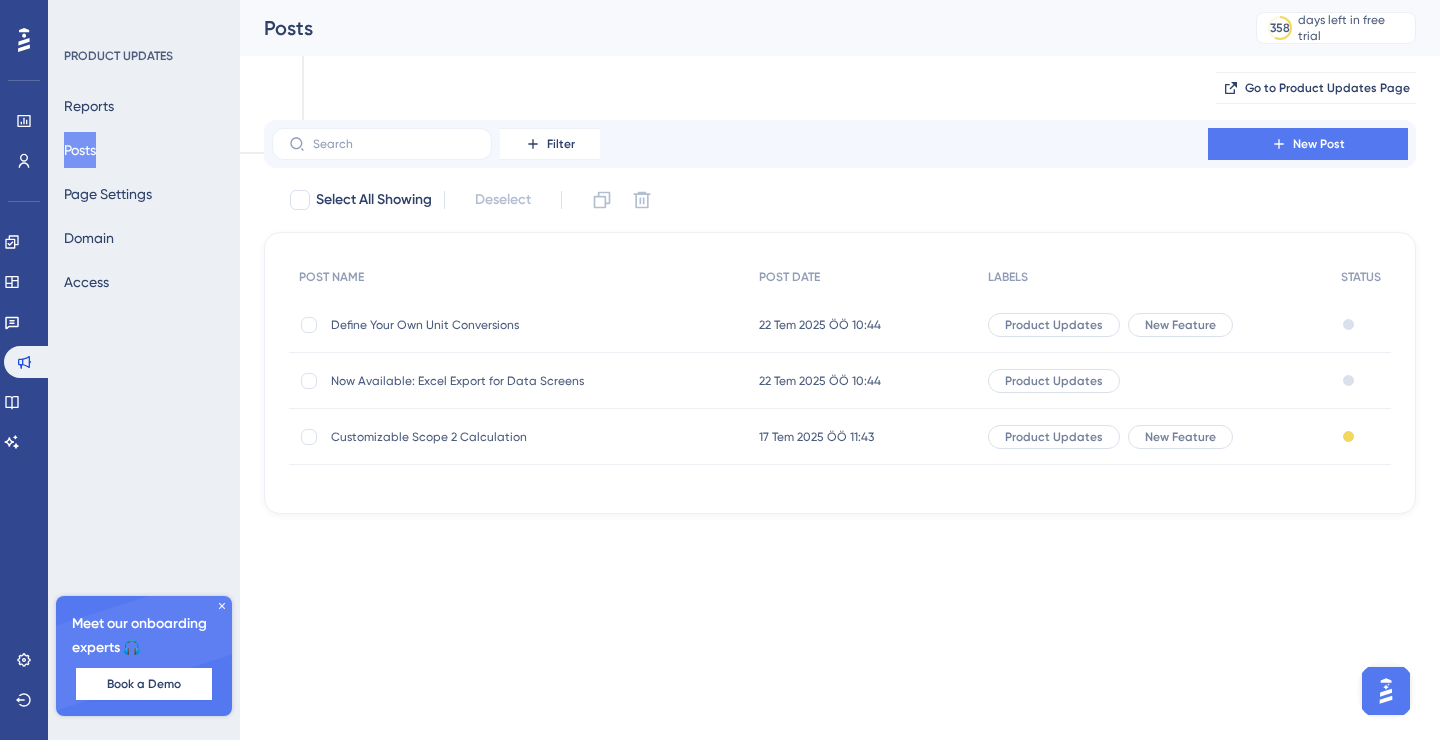 click on "Define Your Own Unit Conversions" at bounding box center [491, 325] 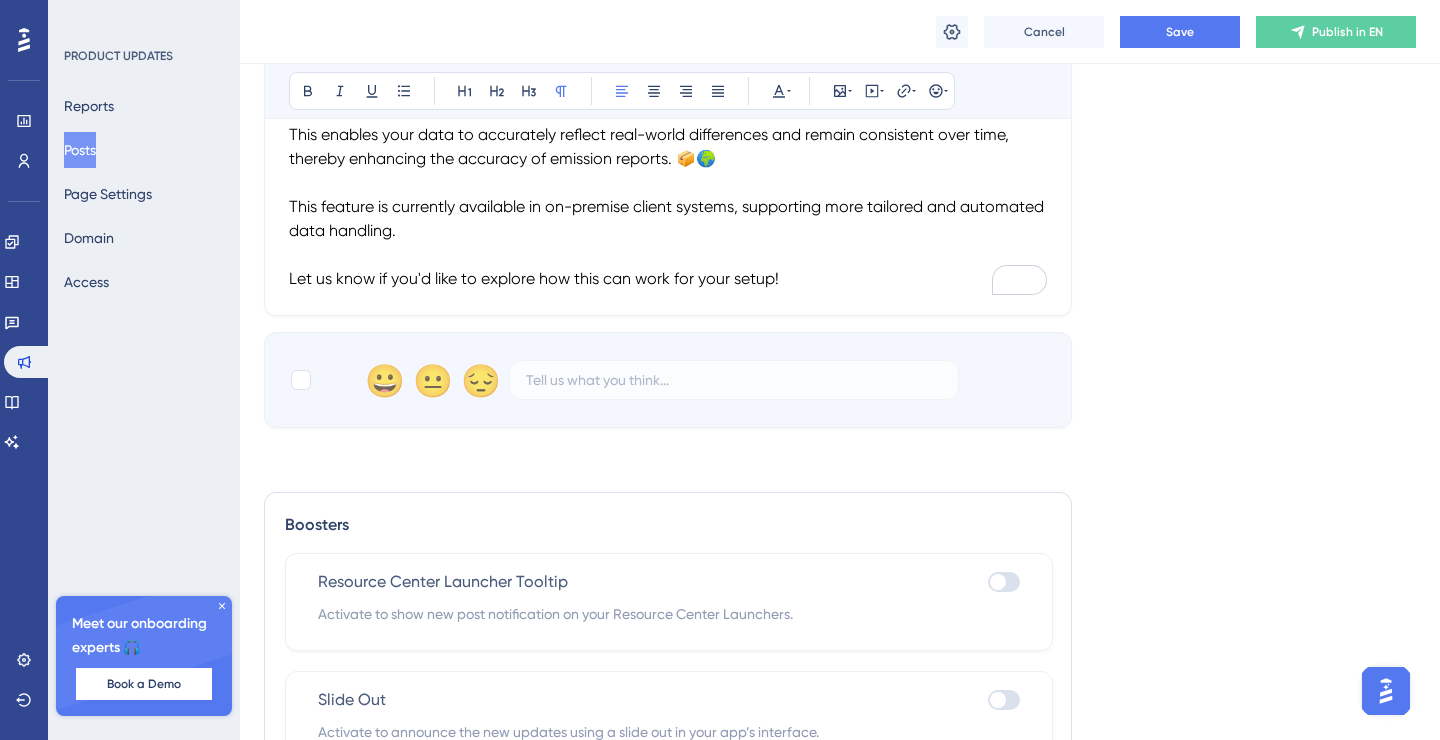 scroll, scrollTop: 1010, scrollLeft: 0, axis: vertical 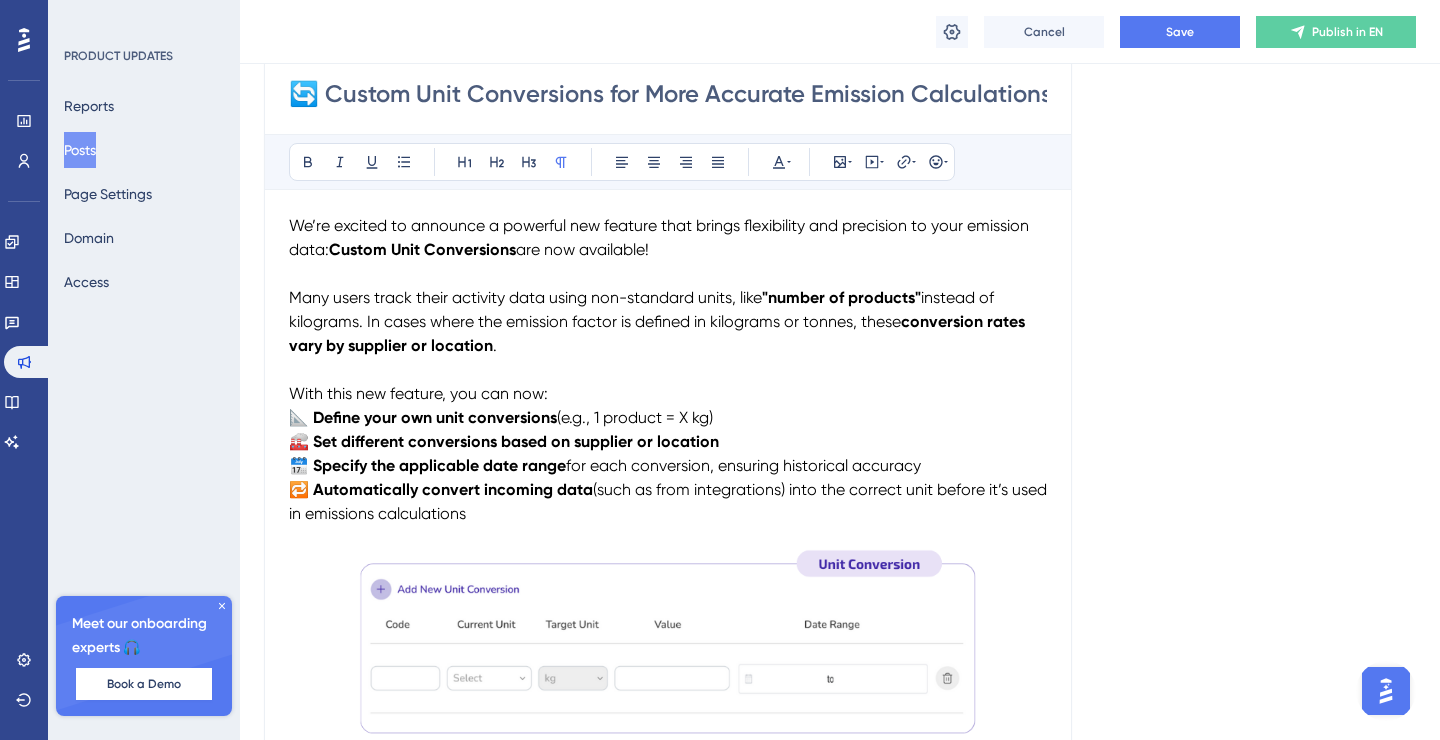 click at bounding box center [668, 274] 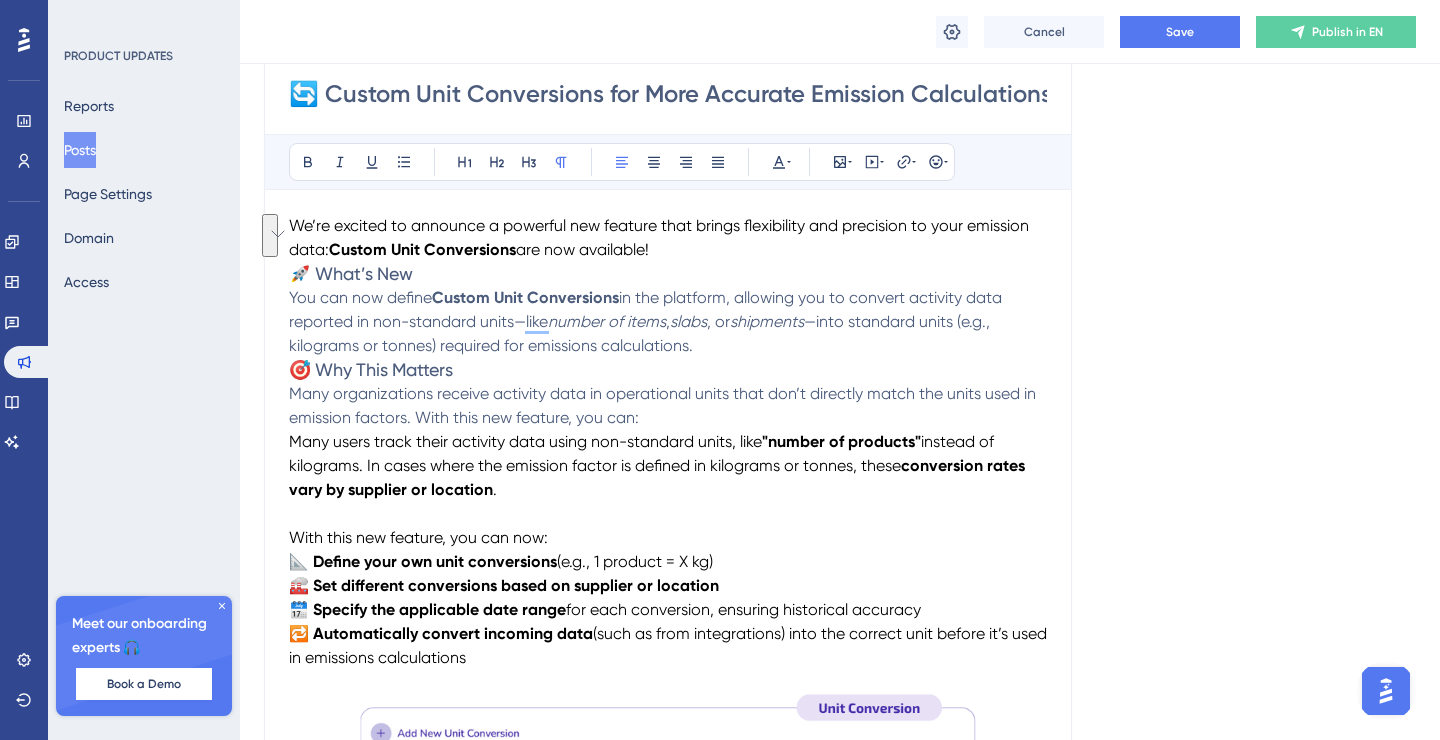 drag, startPoint x: 689, startPoint y: 248, endPoint x: 265, endPoint y: 216, distance: 425.20584 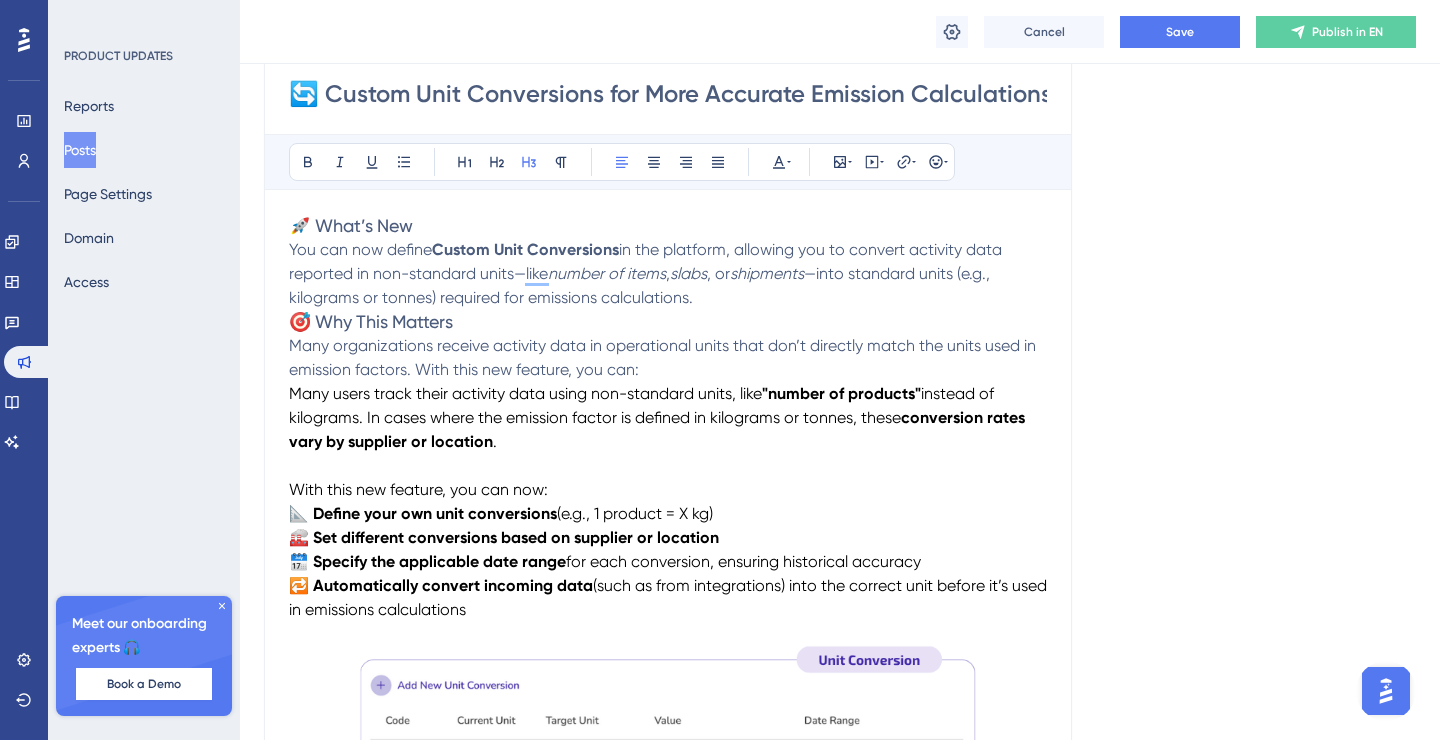 scroll, scrollTop: 319, scrollLeft: 0, axis: vertical 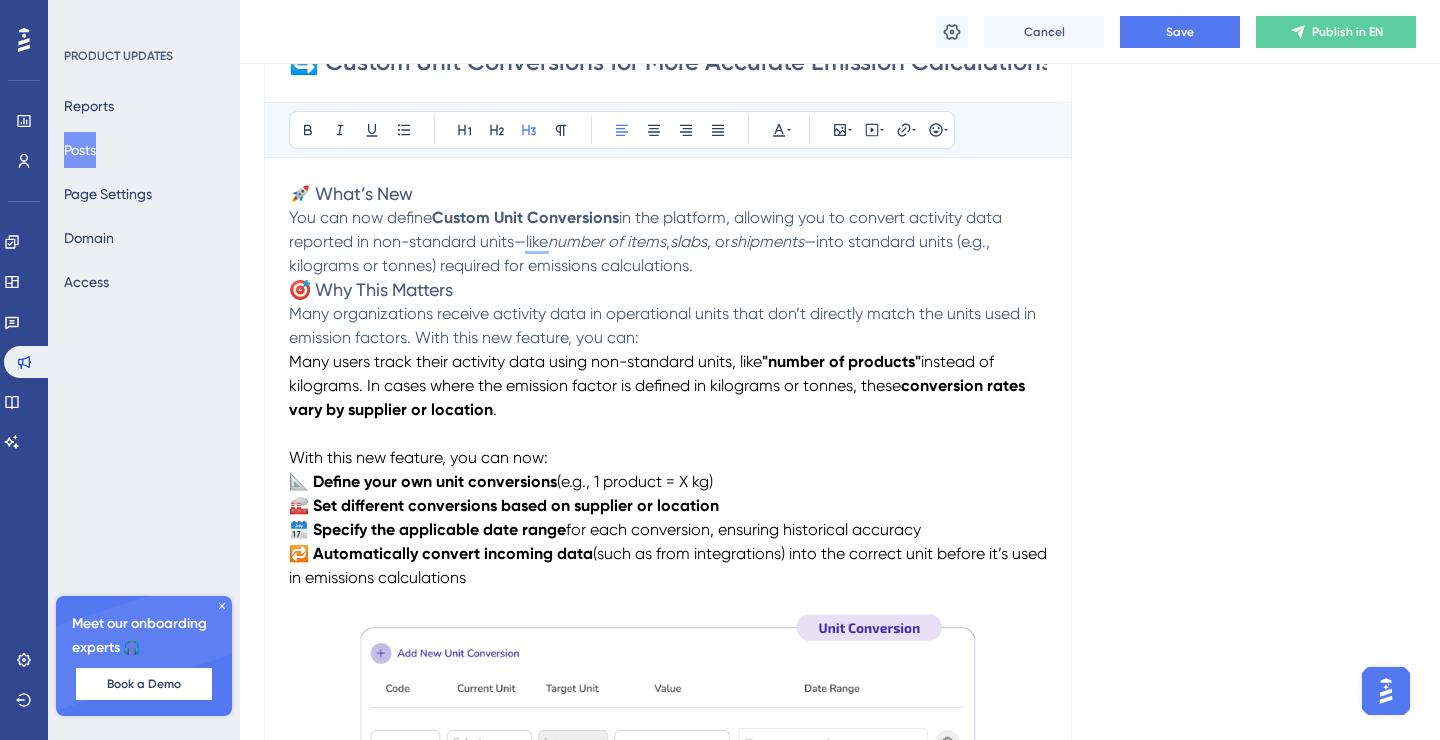 click on "Many organizations receive activity data in operational units that don’t directly match the units used in emission factors. With this new feature, you can:" at bounding box center [668, 326] 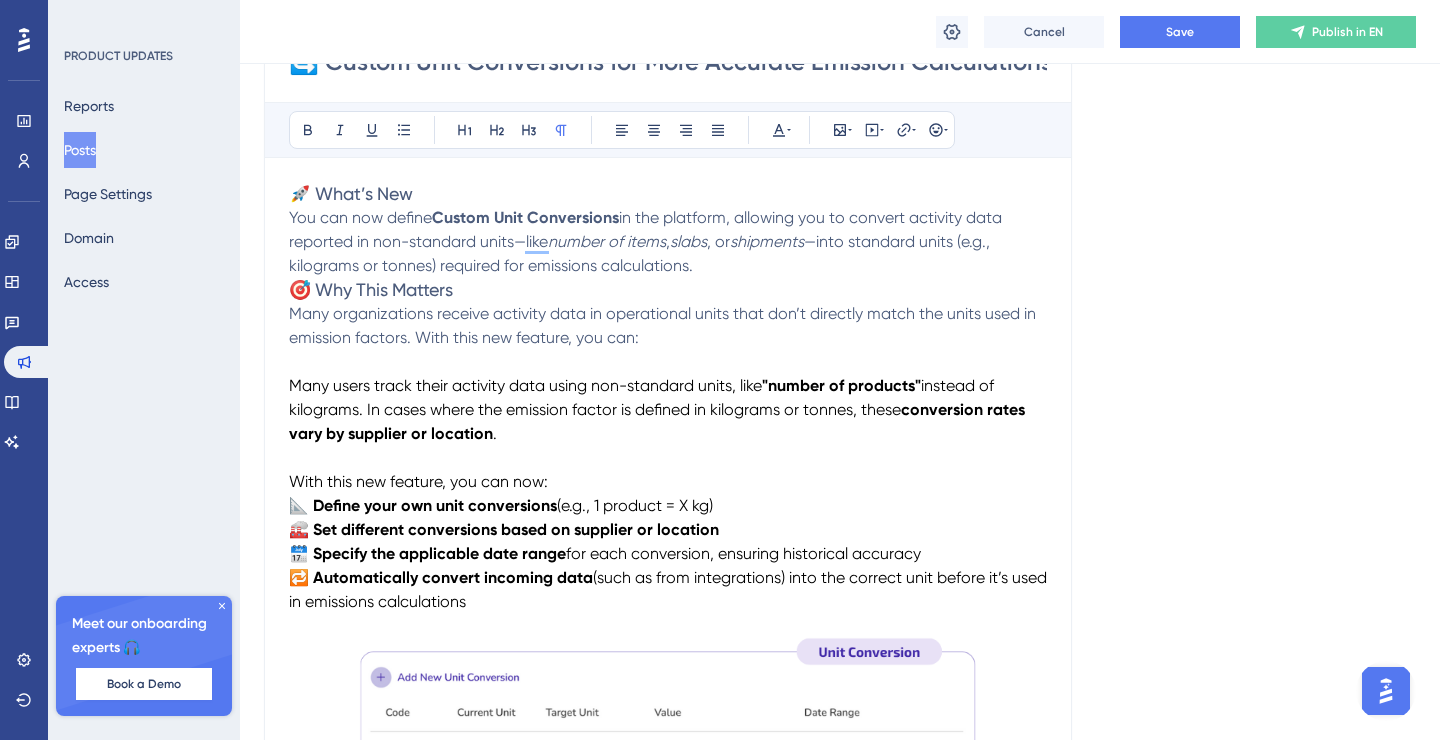 scroll, scrollTop: 363, scrollLeft: 0, axis: vertical 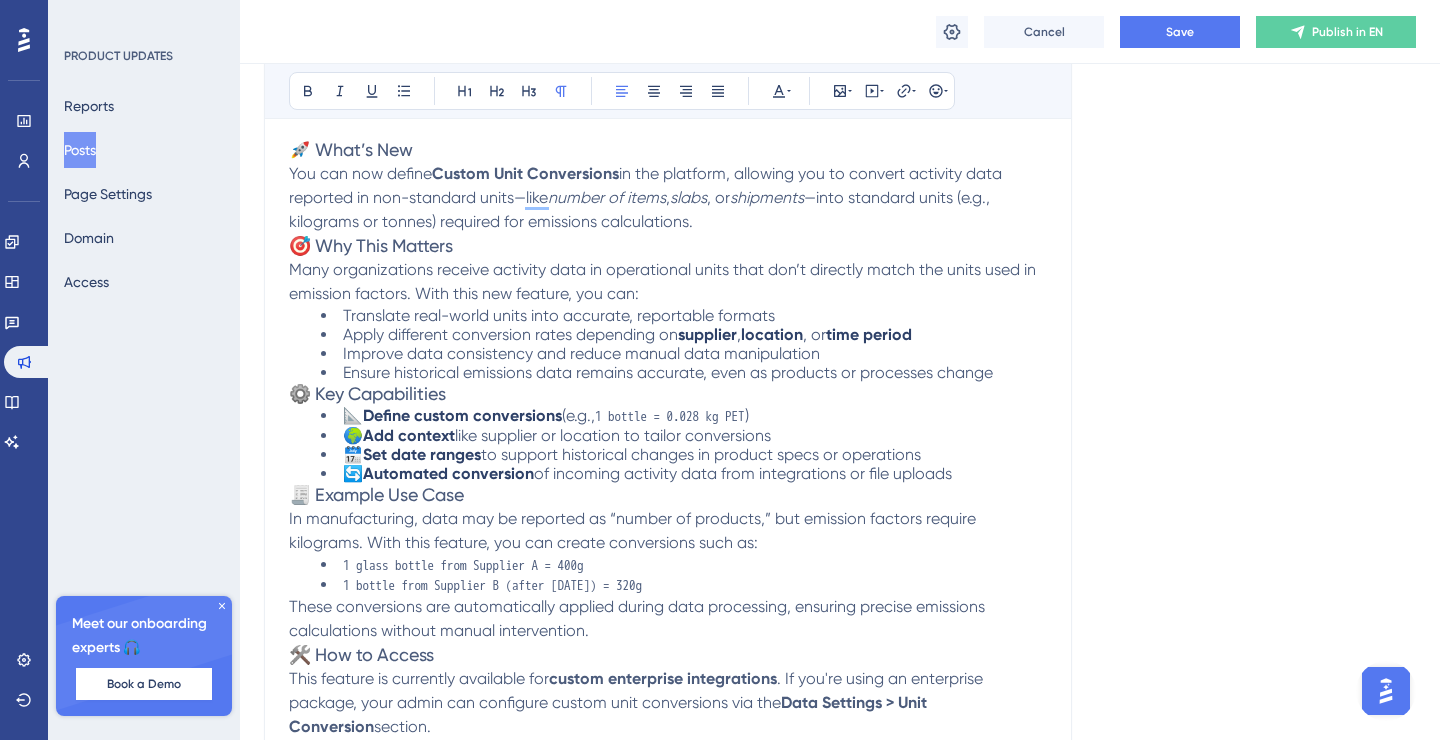 click on "🎯 Why This Matters" at bounding box center [668, 246] 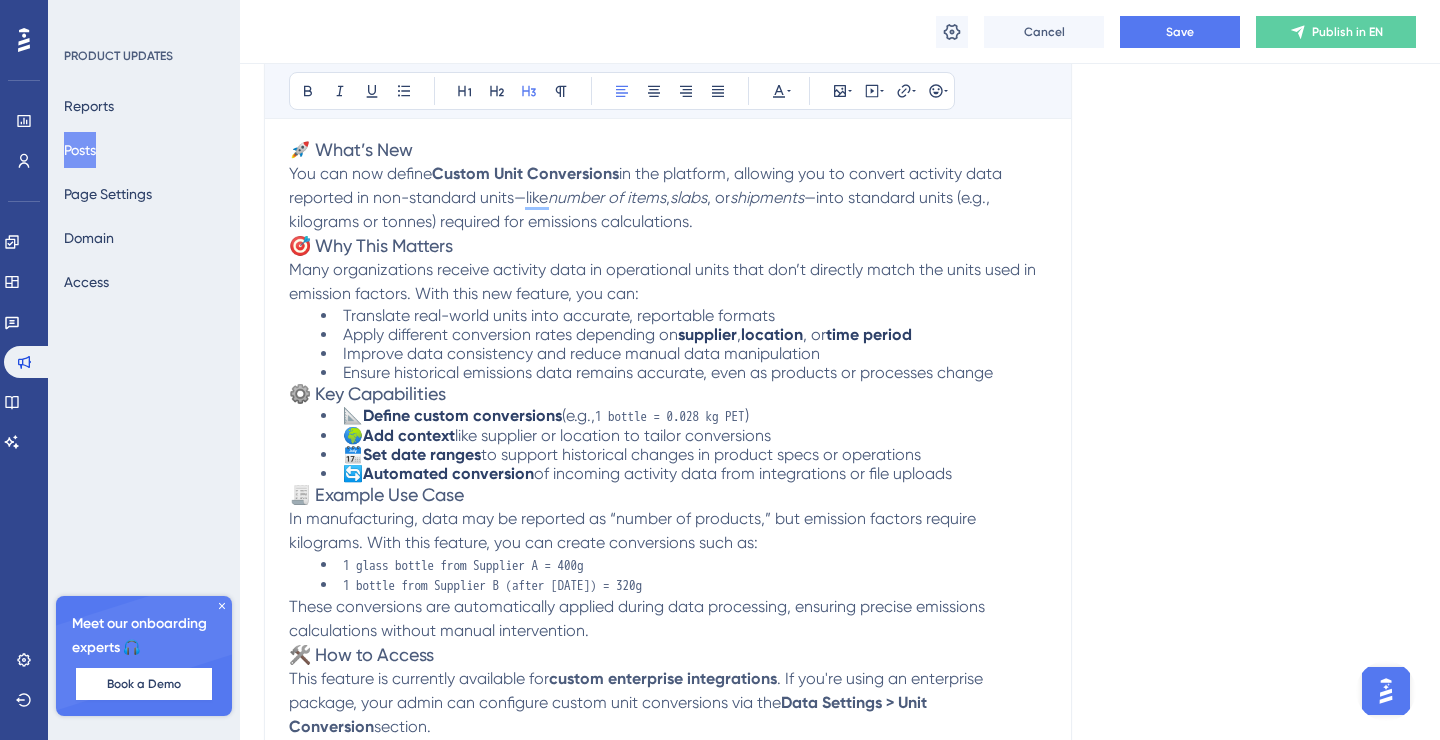 click on "Ensure historical emissions data remains accurate, even as products or processes change" at bounding box center [684, 372] 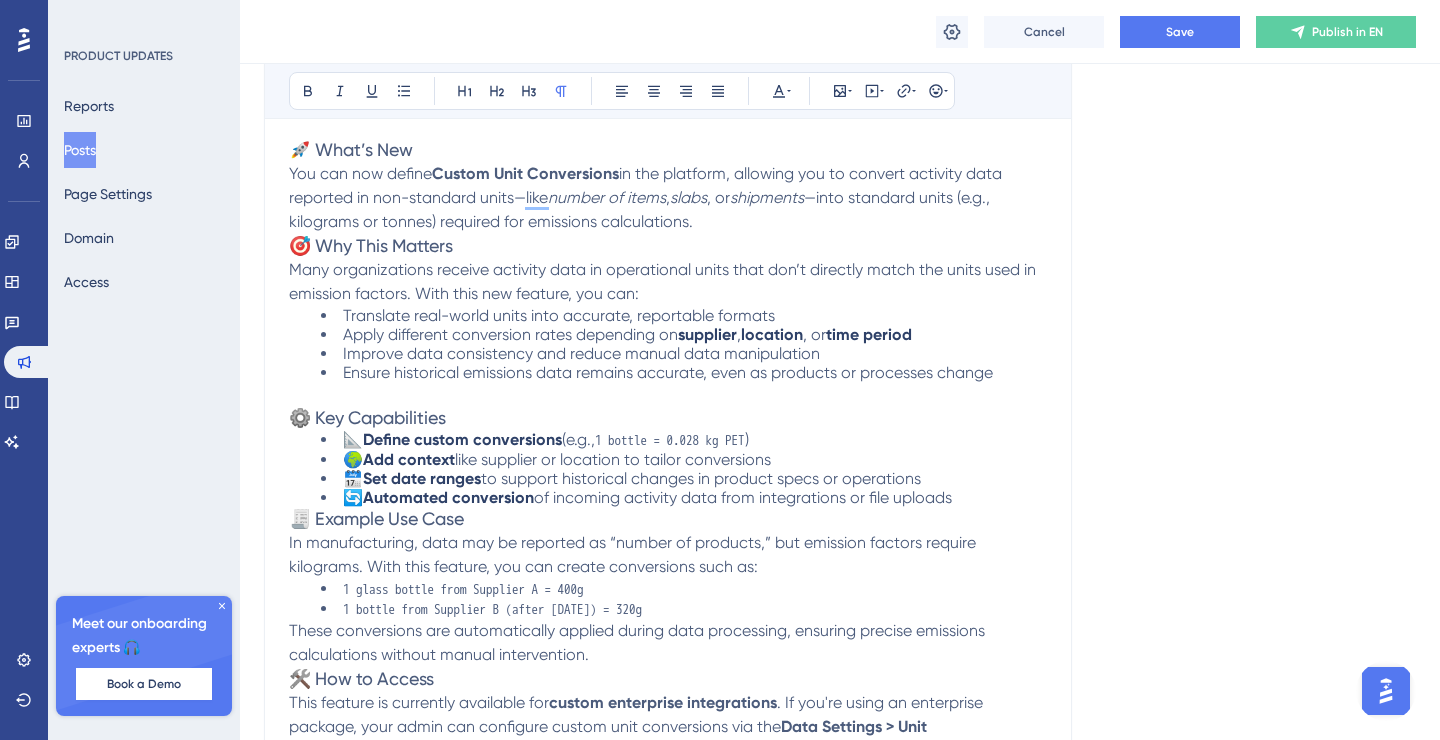 click on "🔄  Automated conversion  of incoming activity data from integrations or file uploads" at bounding box center [684, 497] 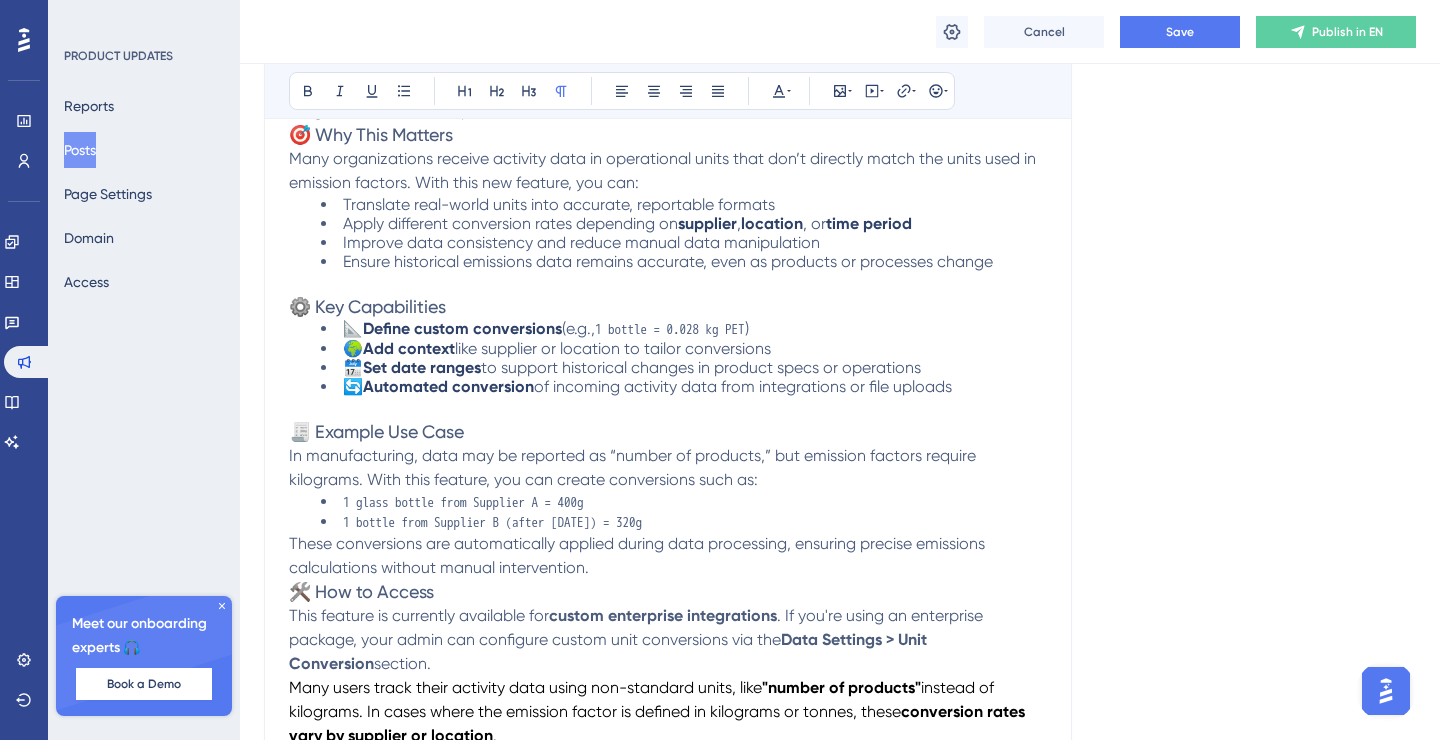 scroll, scrollTop: 490, scrollLeft: 0, axis: vertical 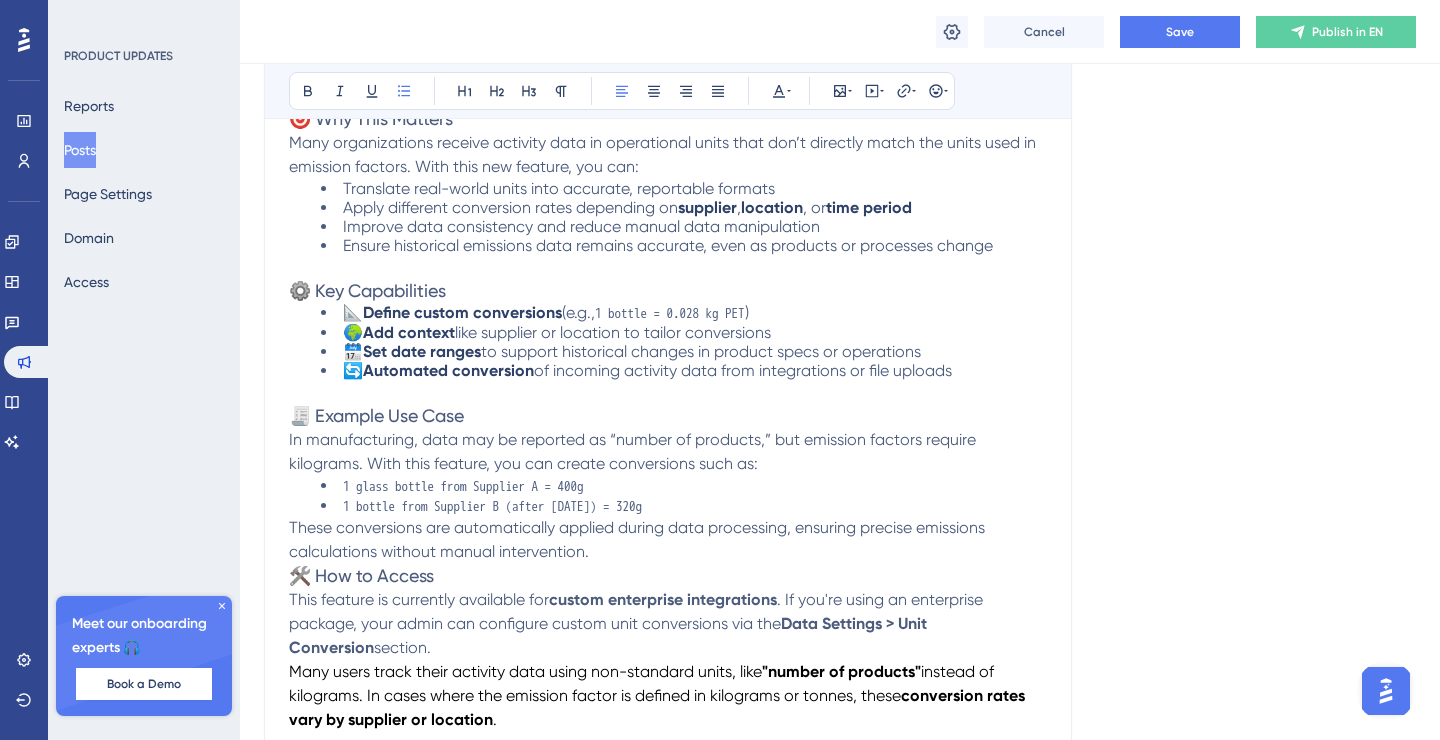 click on "1 bottle from Supplier B (after [DATE]) = 320g" at bounding box center [684, 506] 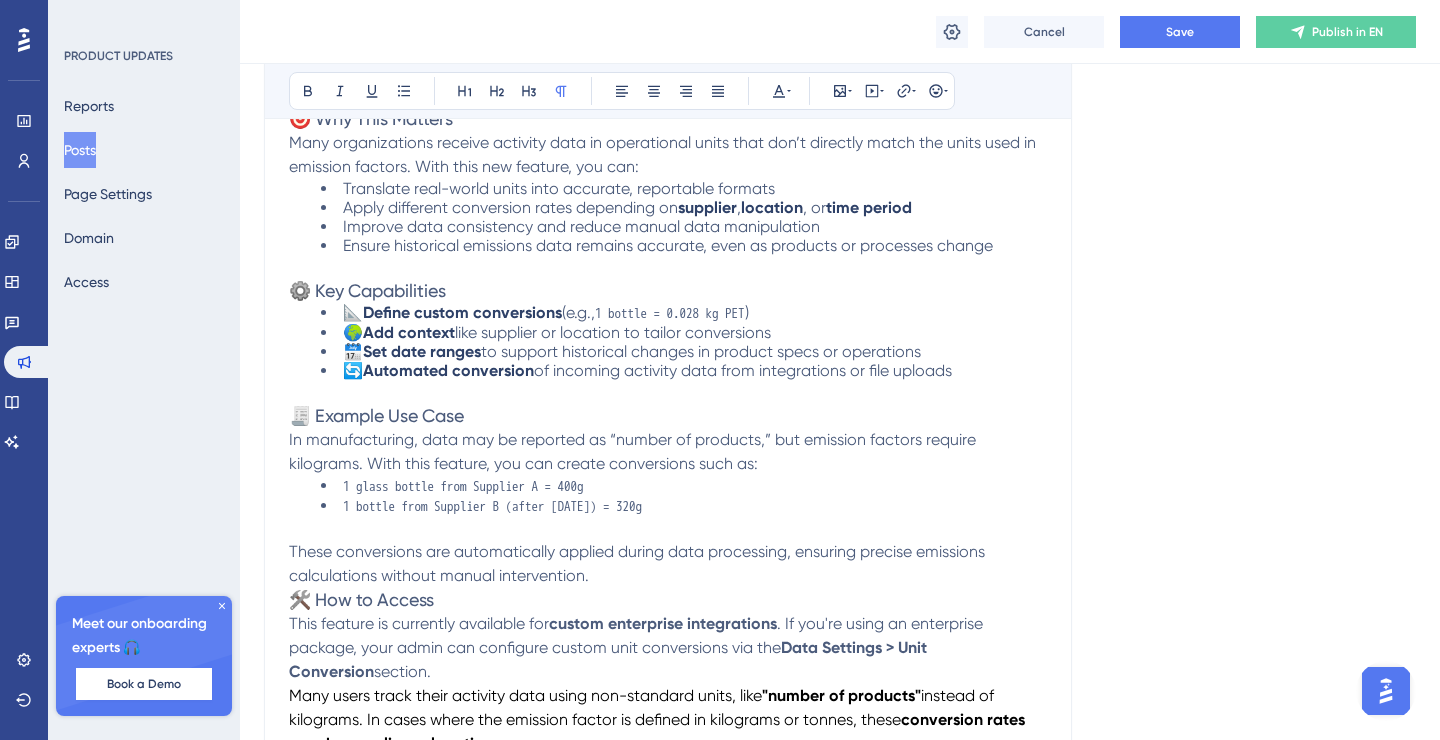 click on "These conversions are automatically applied during data processing, ensuring precise emissions calculations without manual intervention." at bounding box center [668, 564] 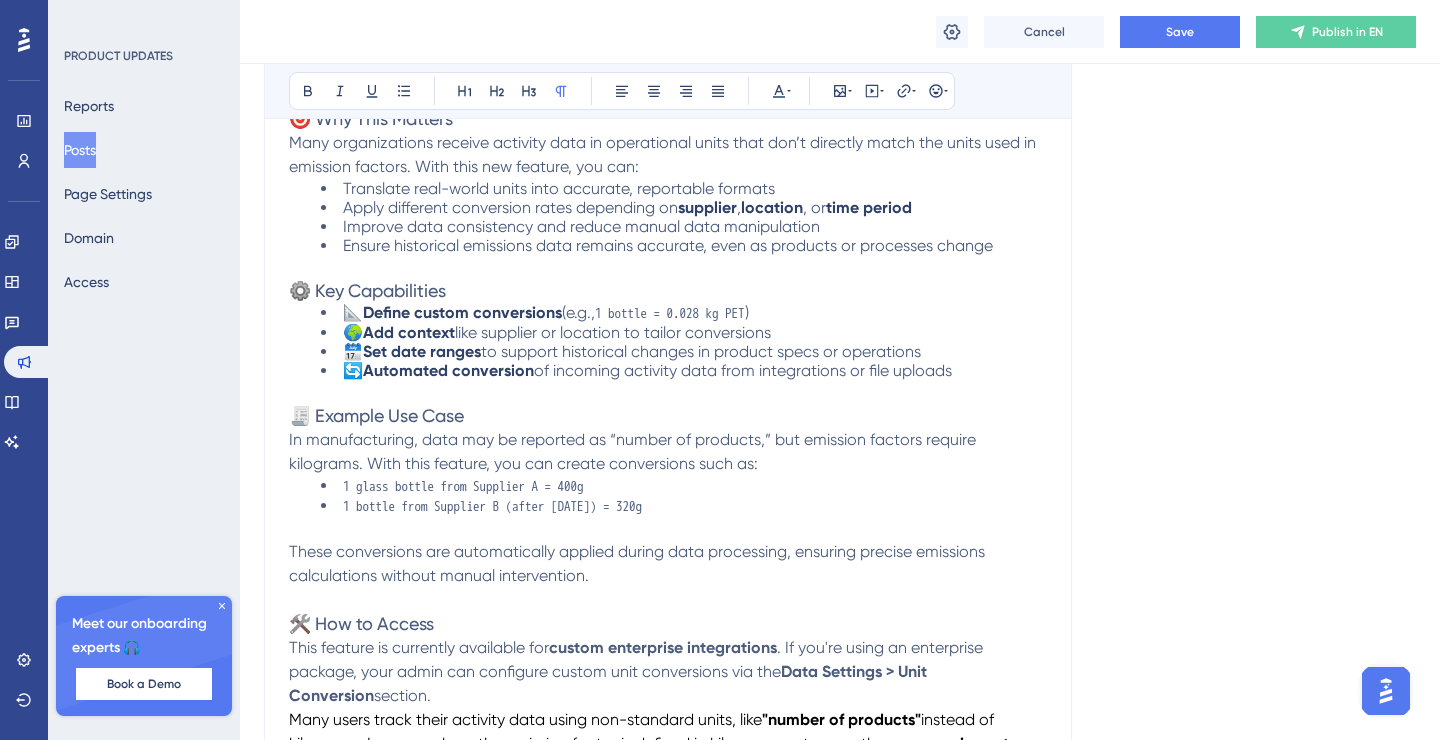 scroll, scrollTop: 606, scrollLeft: 0, axis: vertical 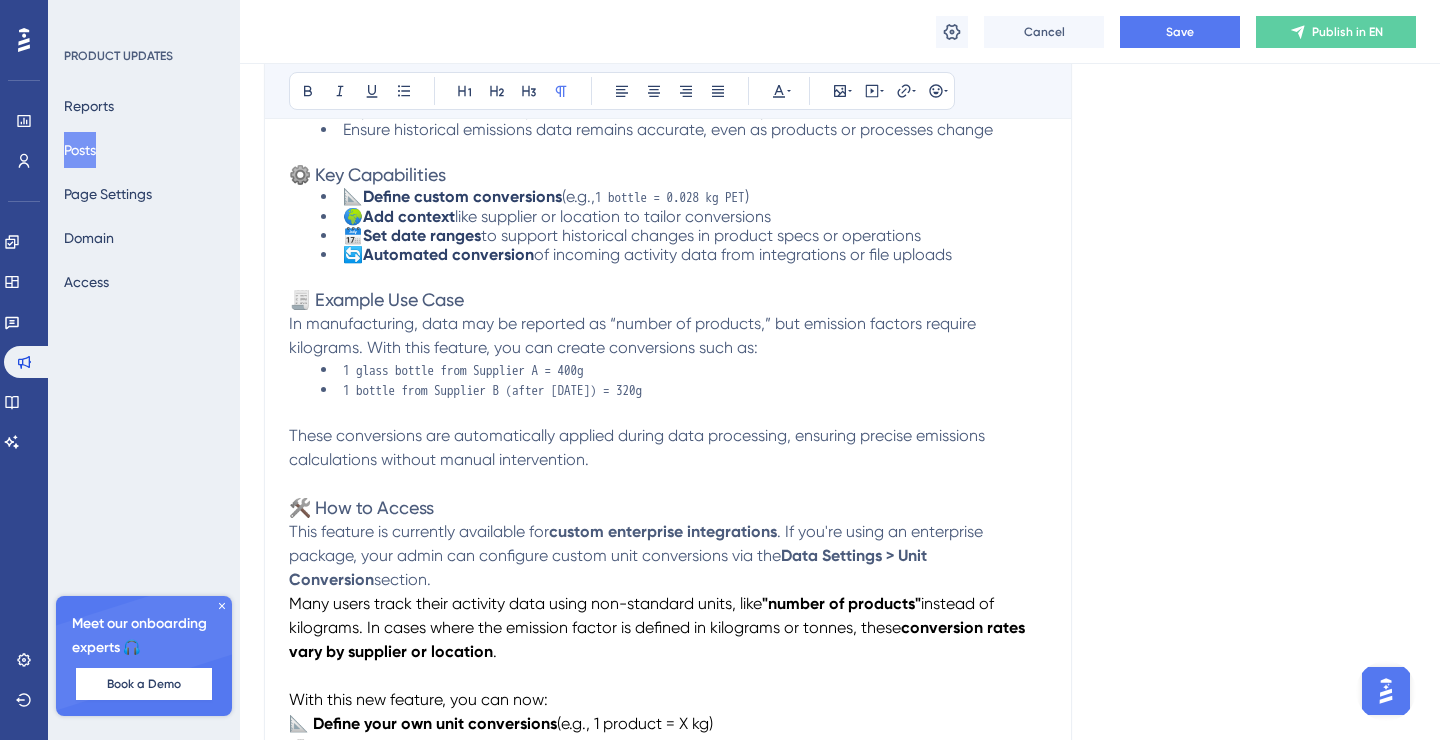 click on "This feature is currently available for  custom enterprise integrations . If you're using an enterprise package, your admin can configure custom unit conversions via the  Data Settings > Unit Conversion  section." at bounding box center (668, 556) 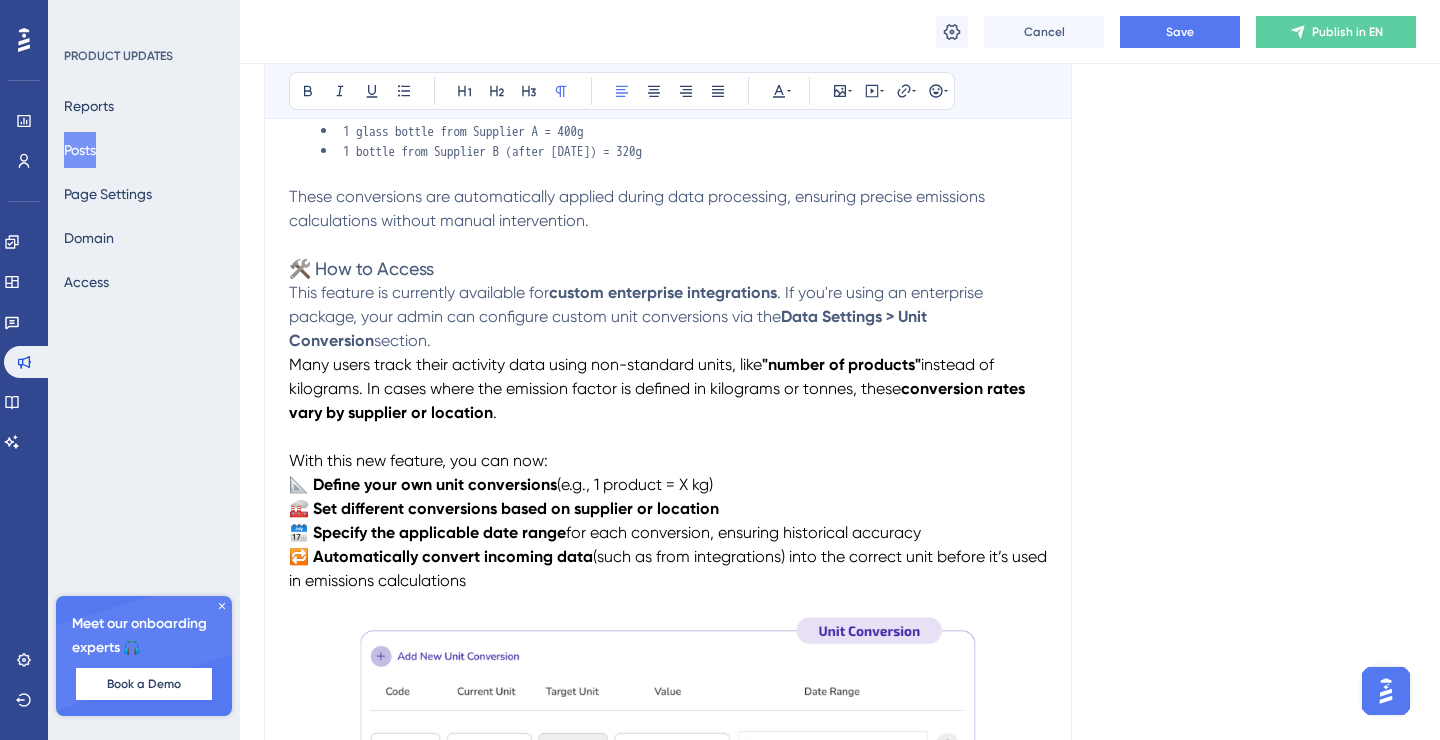 scroll, scrollTop: 856, scrollLeft: 0, axis: vertical 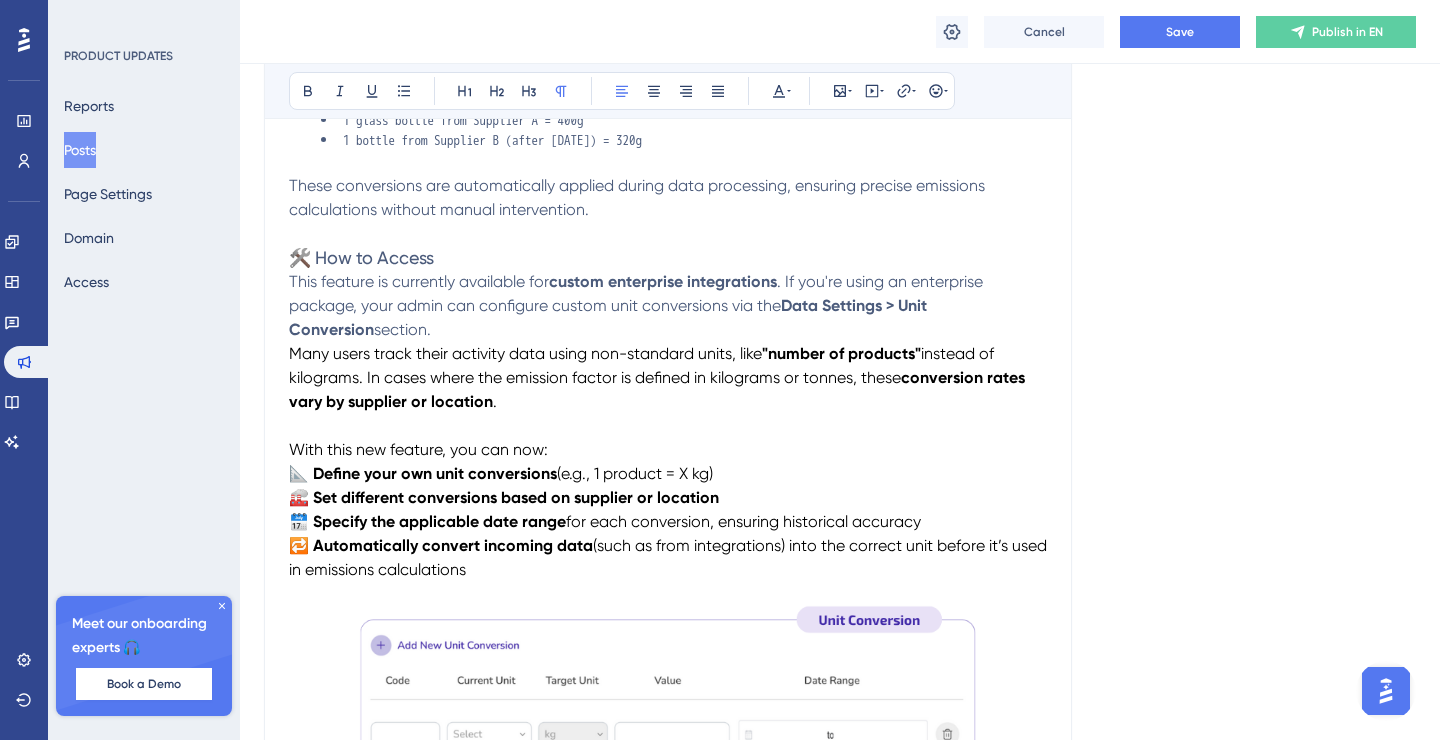 drag, startPoint x: 529, startPoint y: 585, endPoint x: 287, endPoint y: 362, distance: 329.079 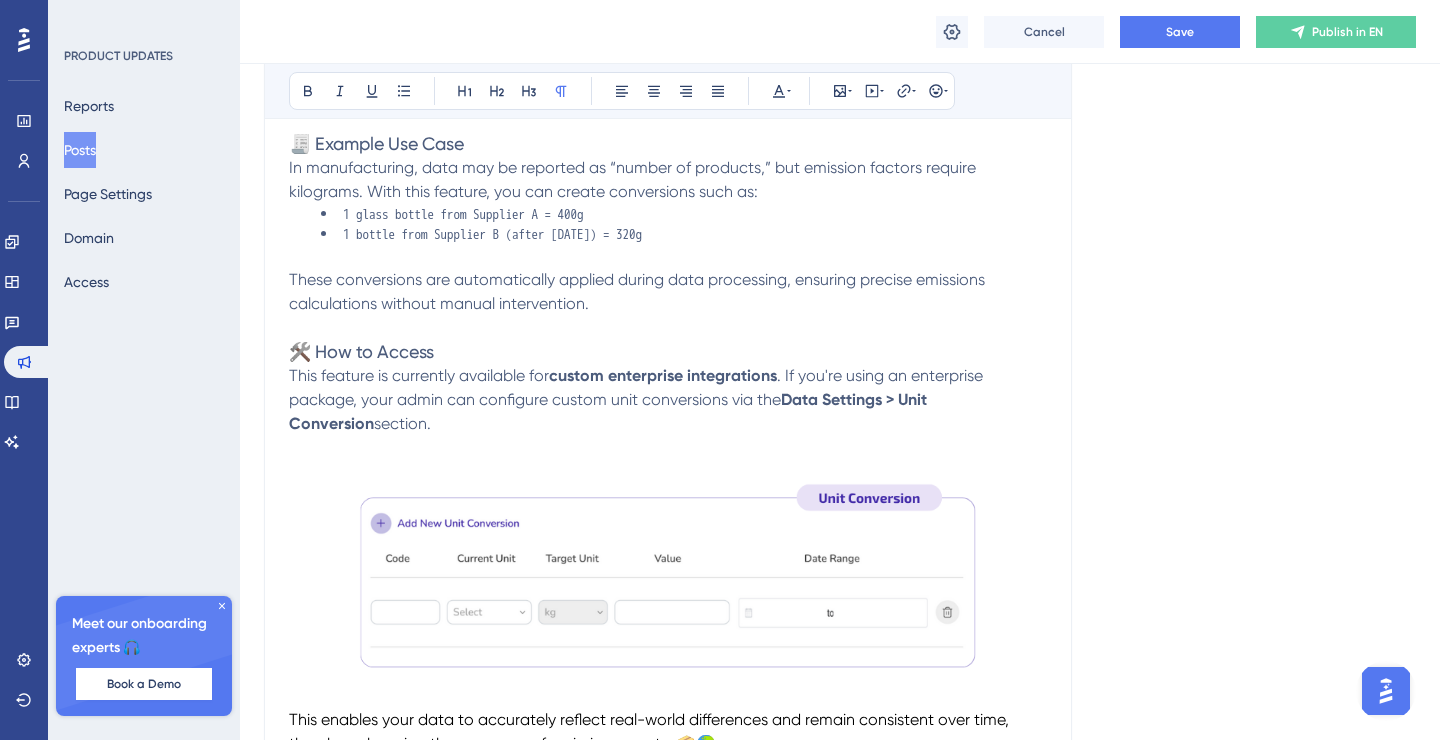 scroll, scrollTop: 766, scrollLeft: 0, axis: vertical 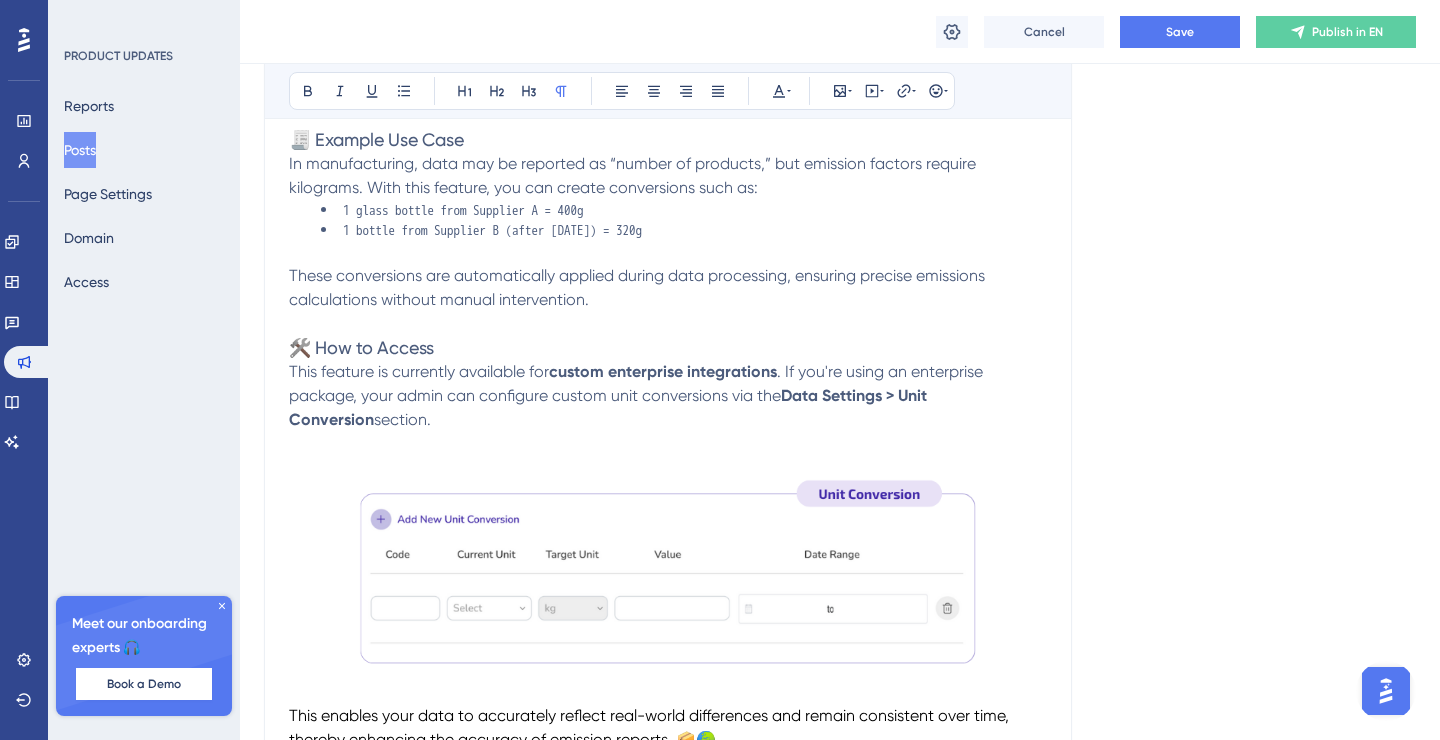 click at bounding box center (668, 576) 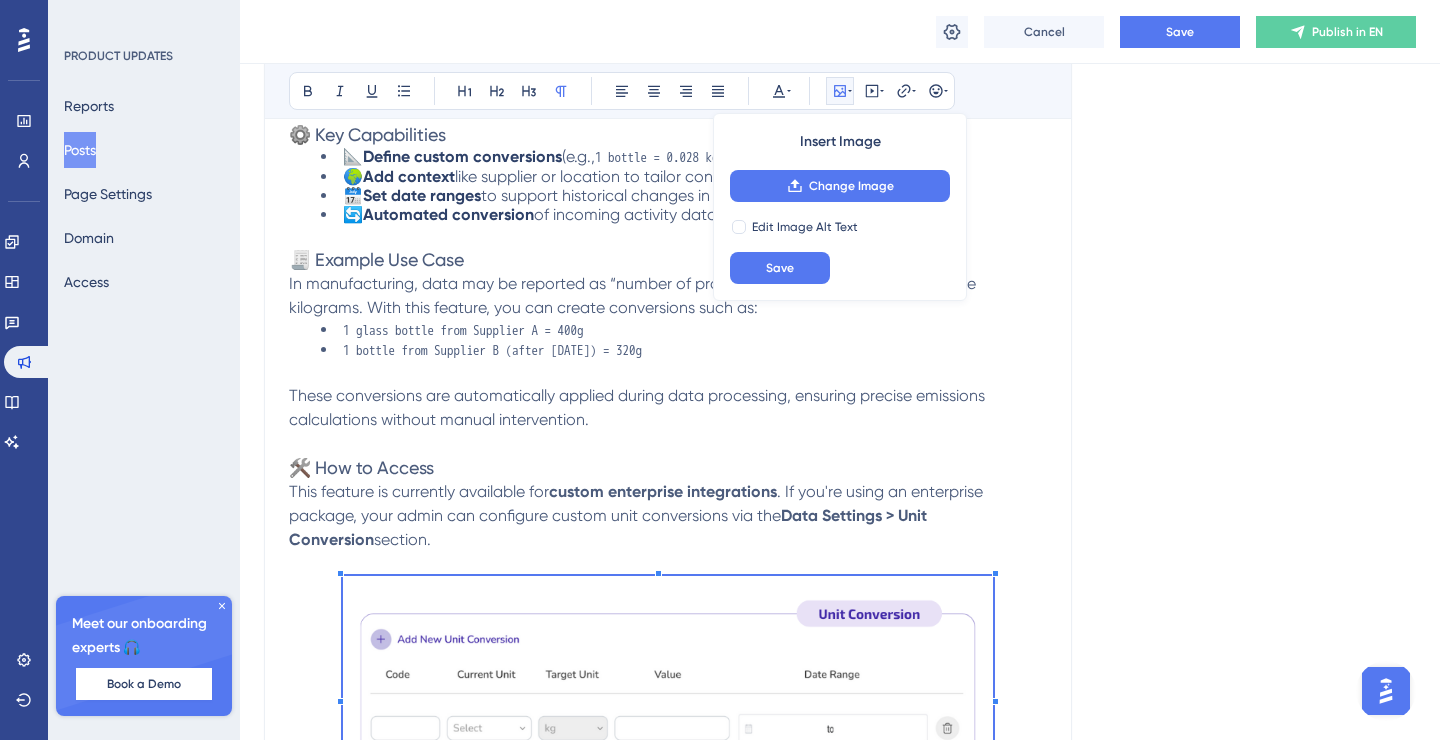 scroll, scrollTop: 429, scrollLeft: 0, axis: vertical 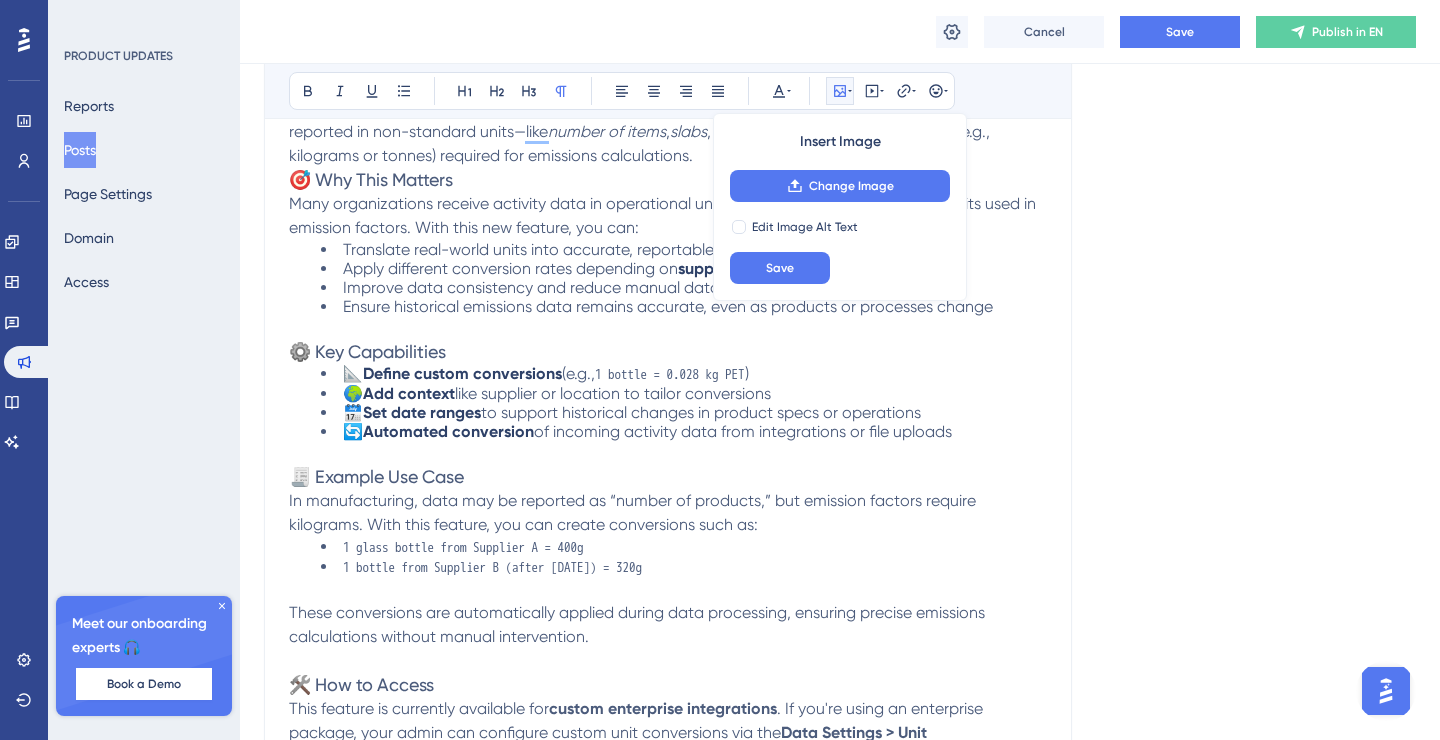 click at bounding box center [668, 453] 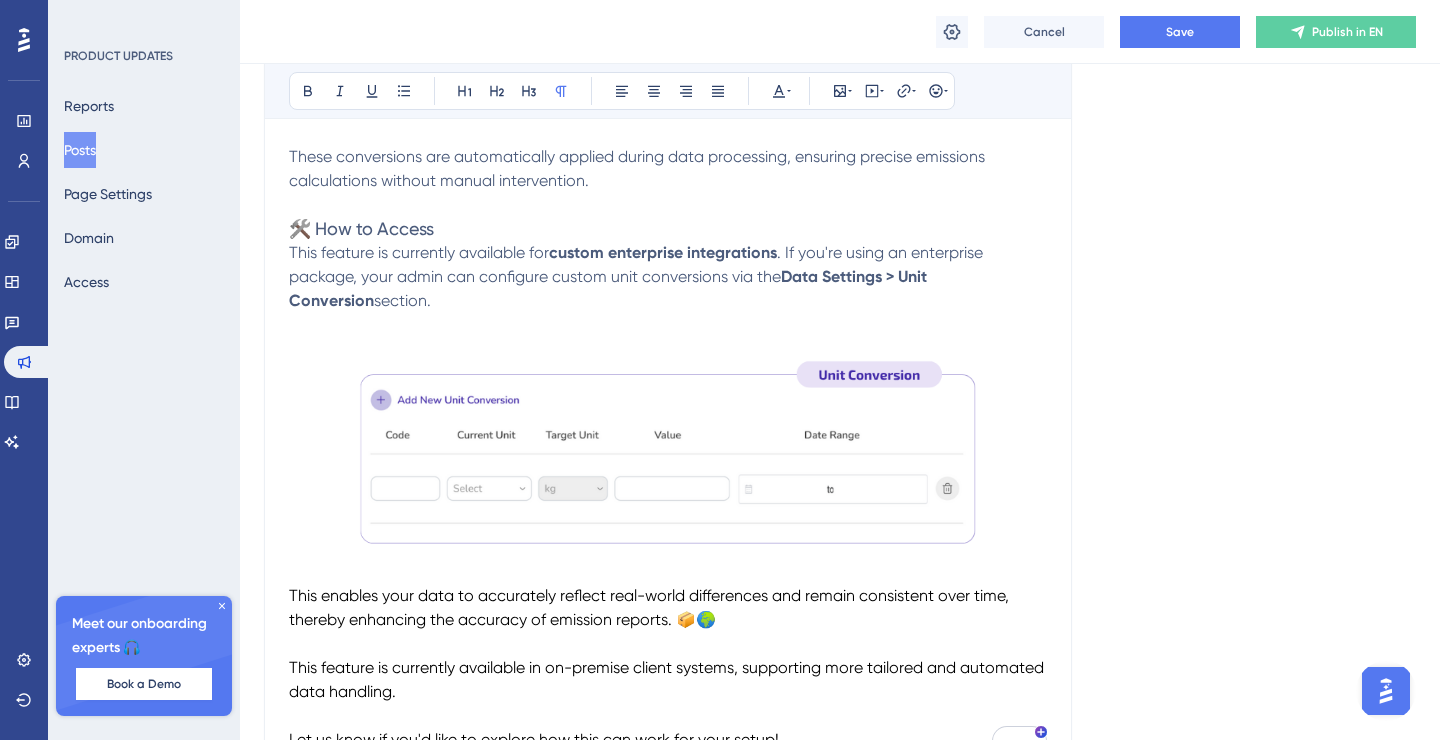 scroll, scrollTop: 1145, scrollLeft: 0, axis: vertical 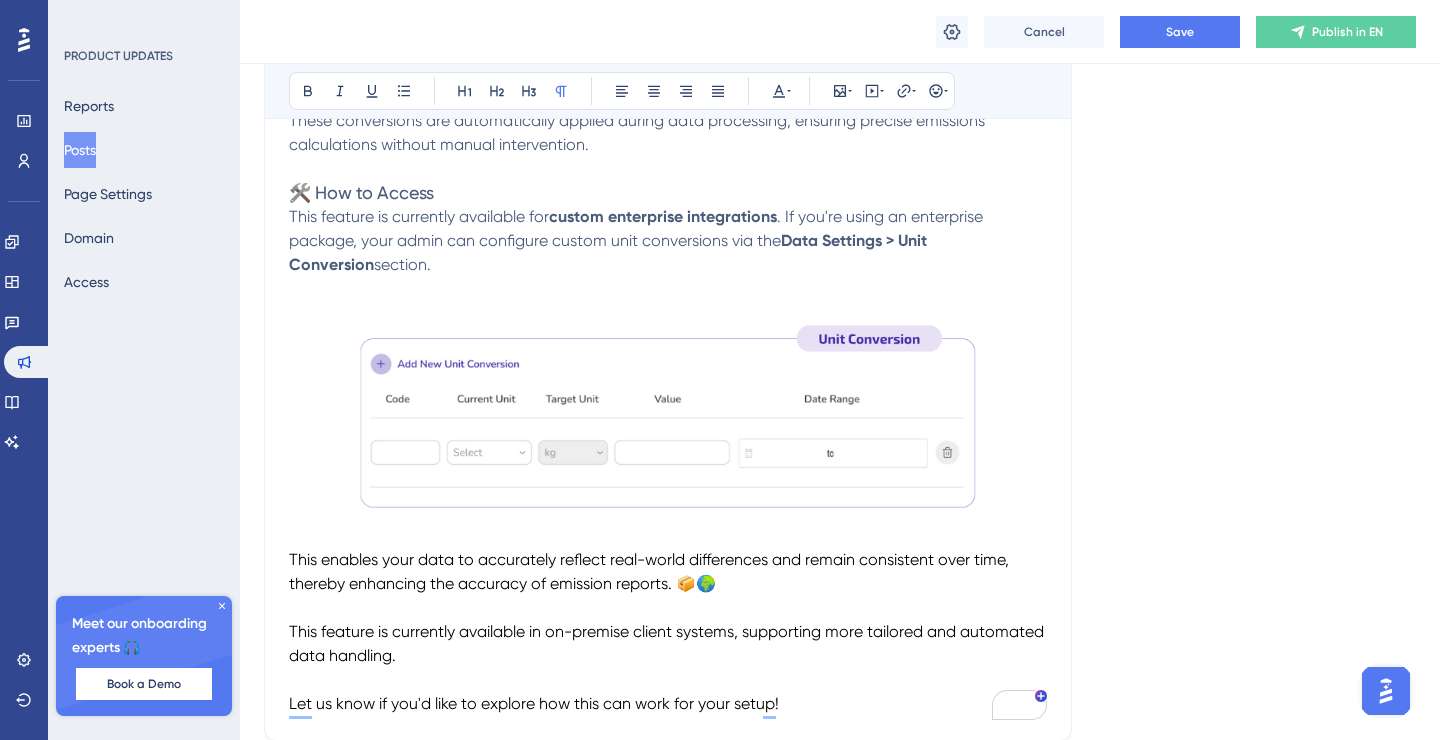 click at bounding box center [668, 421] 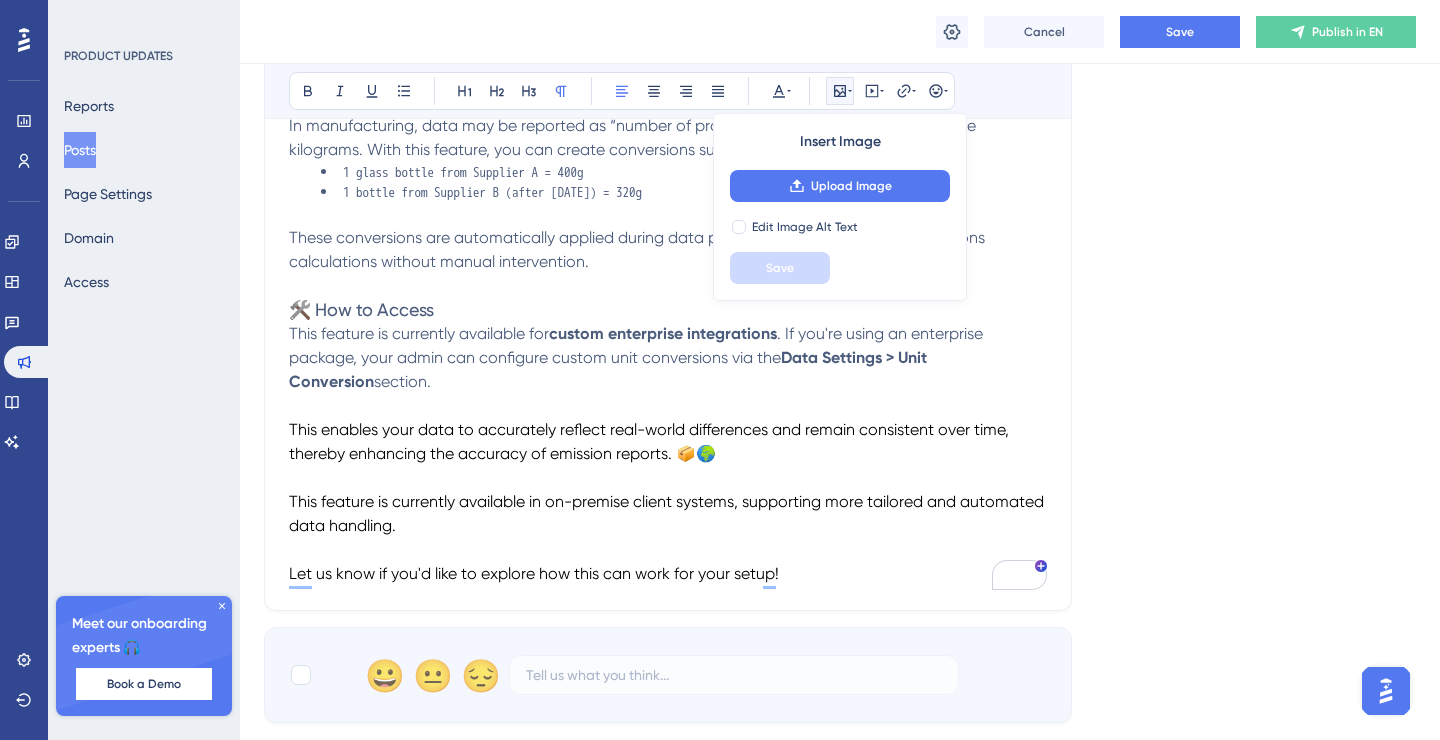 scroll, scrollTop: 1018, scrollLeft: 0, axis: vertical 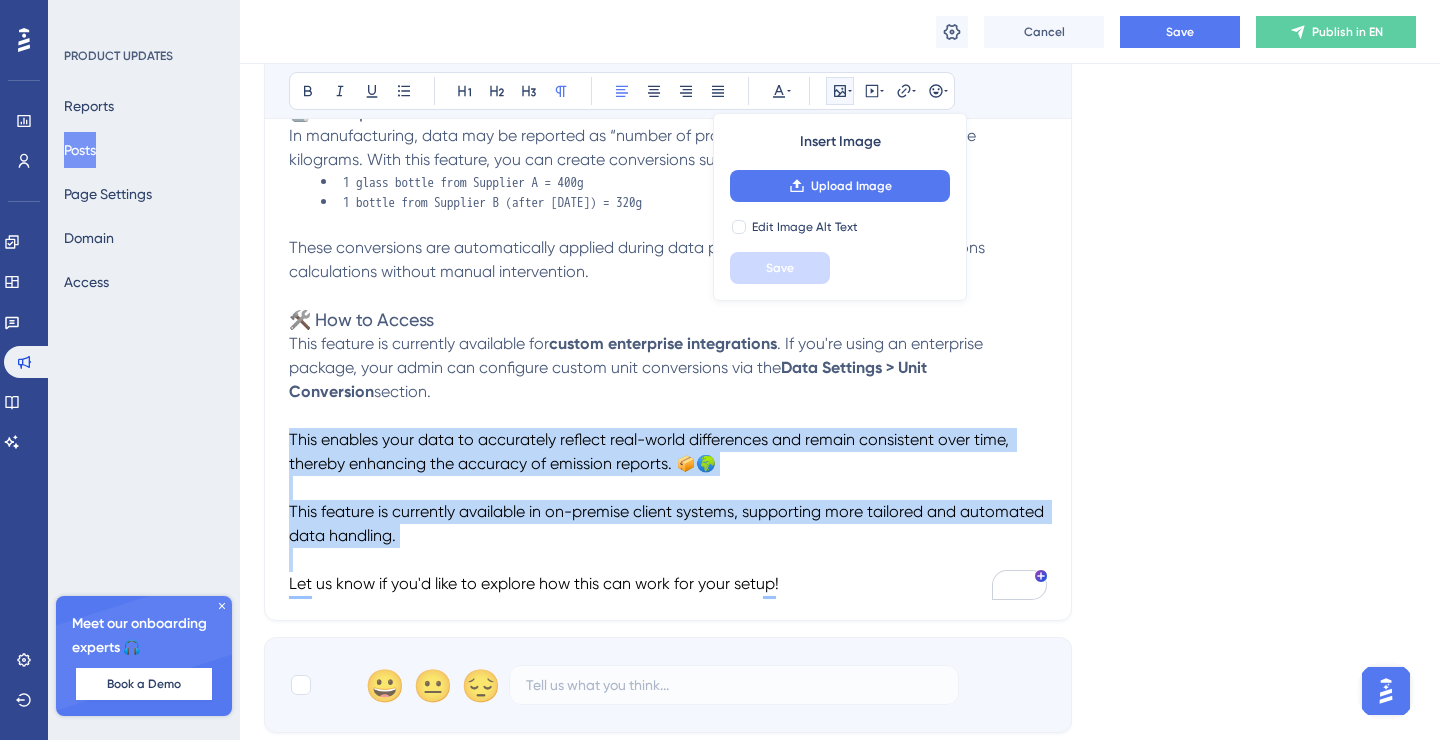 drag, startPoint x: 420, startPoint y: 551, endPoint x: 269, endPoint y: 446, distance: 183.91846 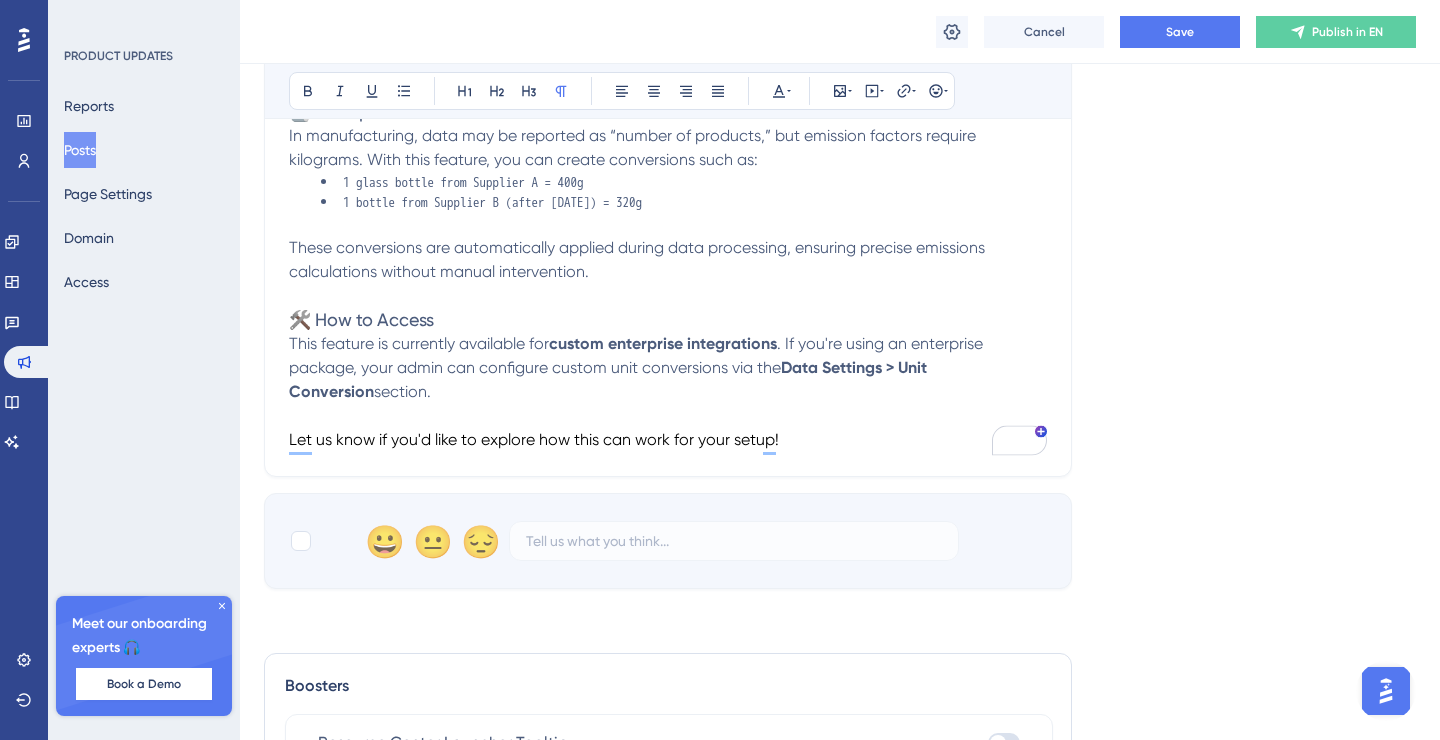 scroll, scrollTop: 997, scrollLeft: 0, axis: vertical 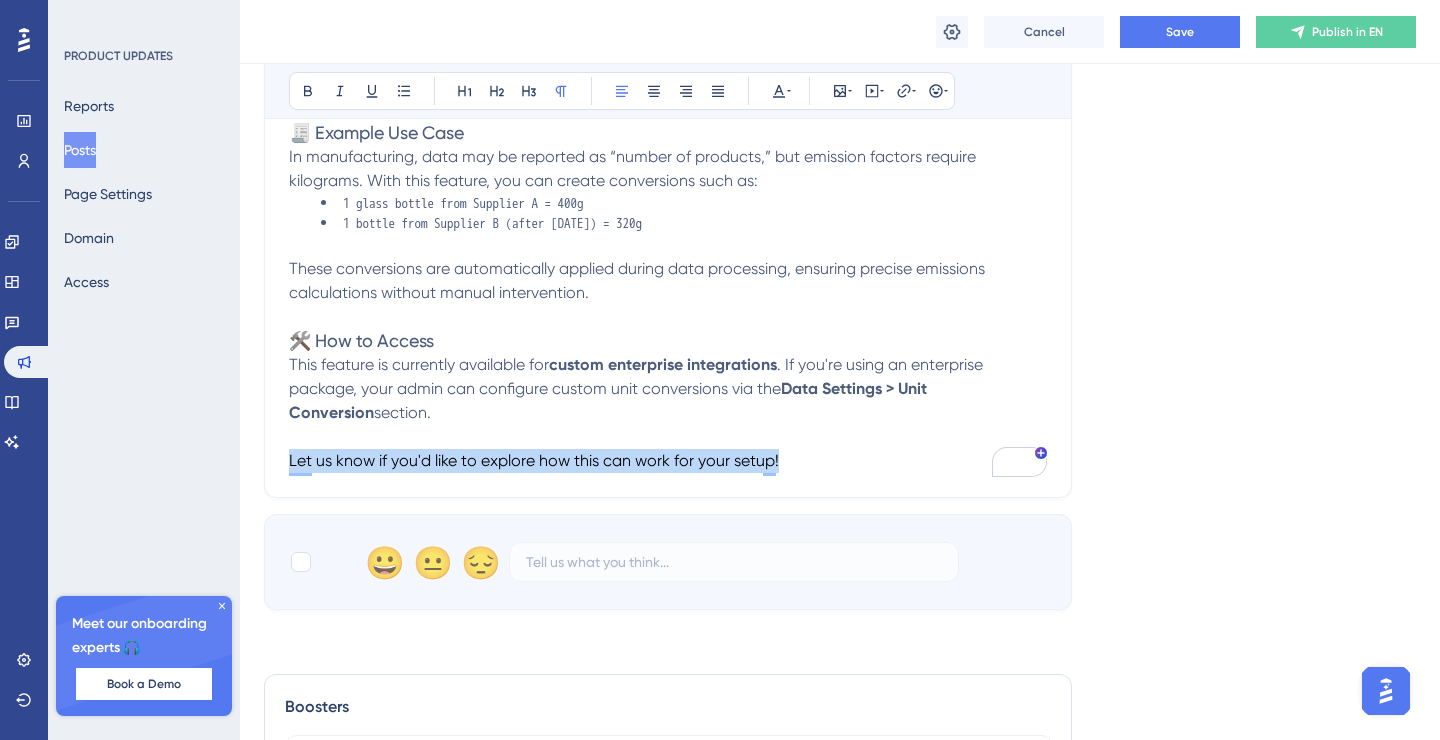 drag, startPoint x: 818, startPoint y: 471, endPoint x: 257, endPoint y: 468, distance: 561.008 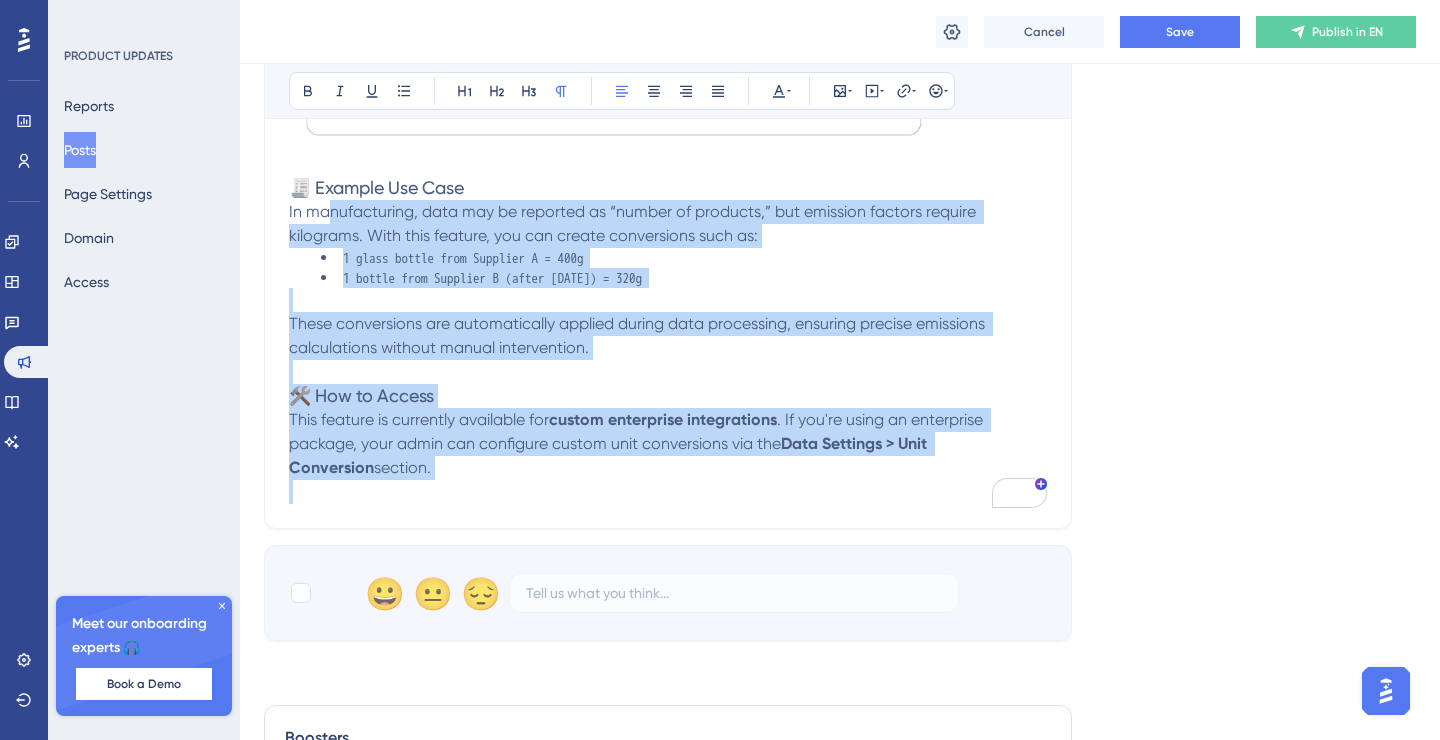 scroll, scrollTop: 920, scrollLeft: 0, axis: vertical 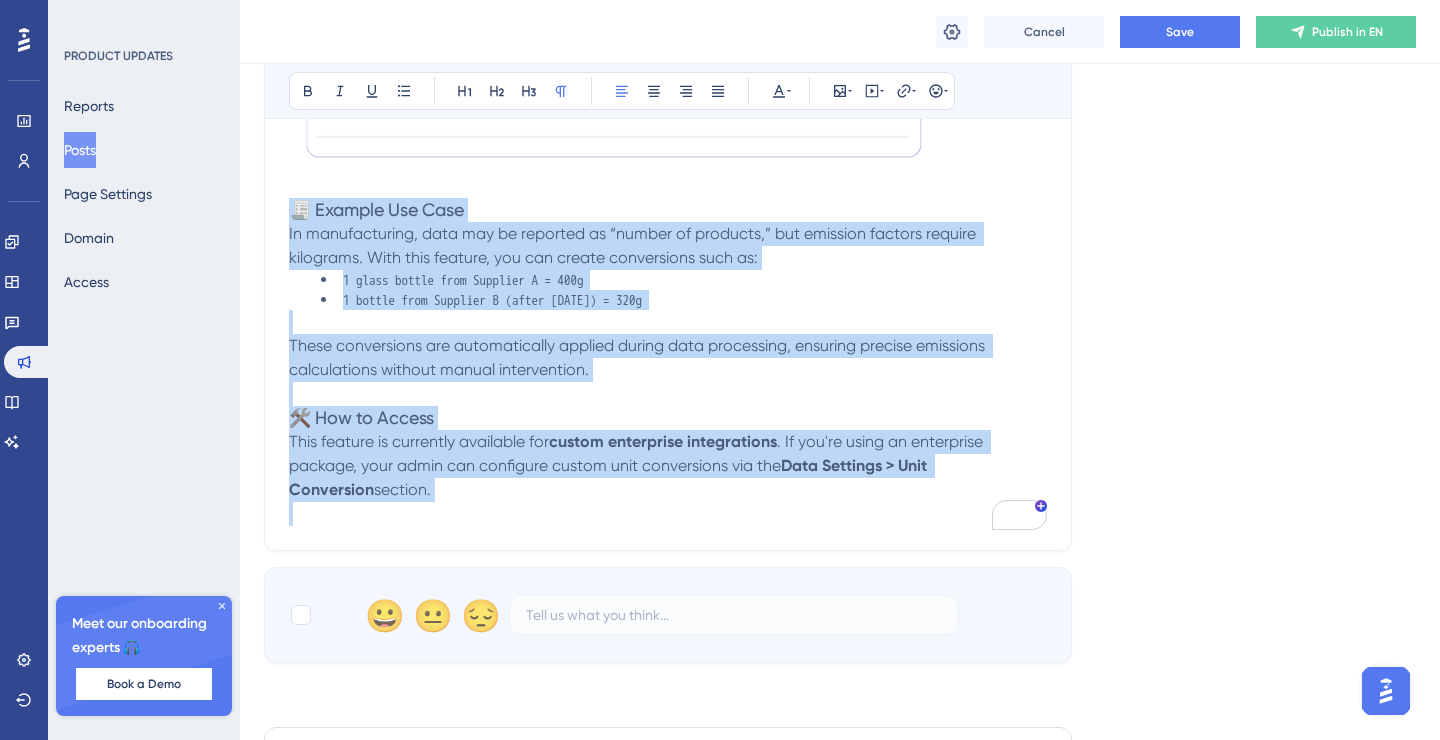 drag, startPoint x: 399, startPoint y: 429, endPoint x: 275, endPoint y: 211, distance: 250.79872 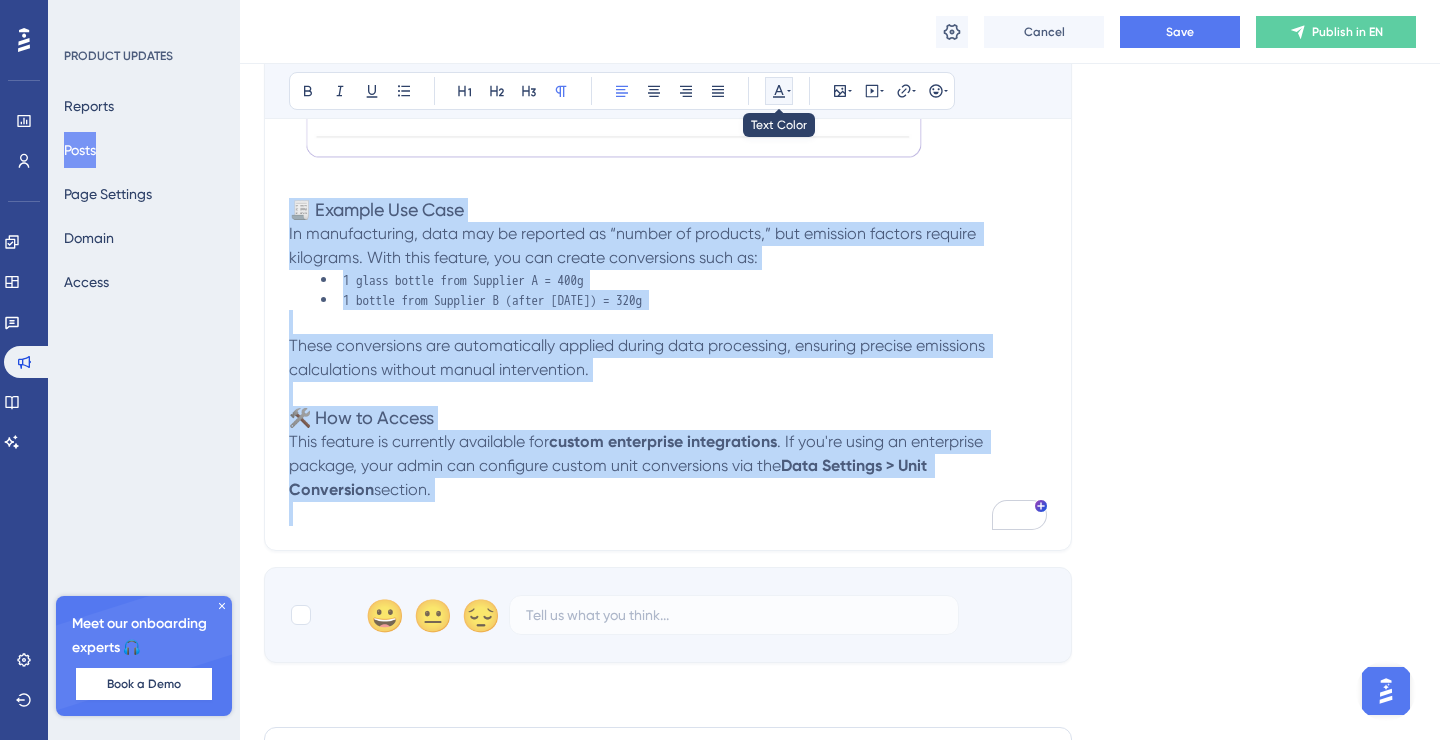 click 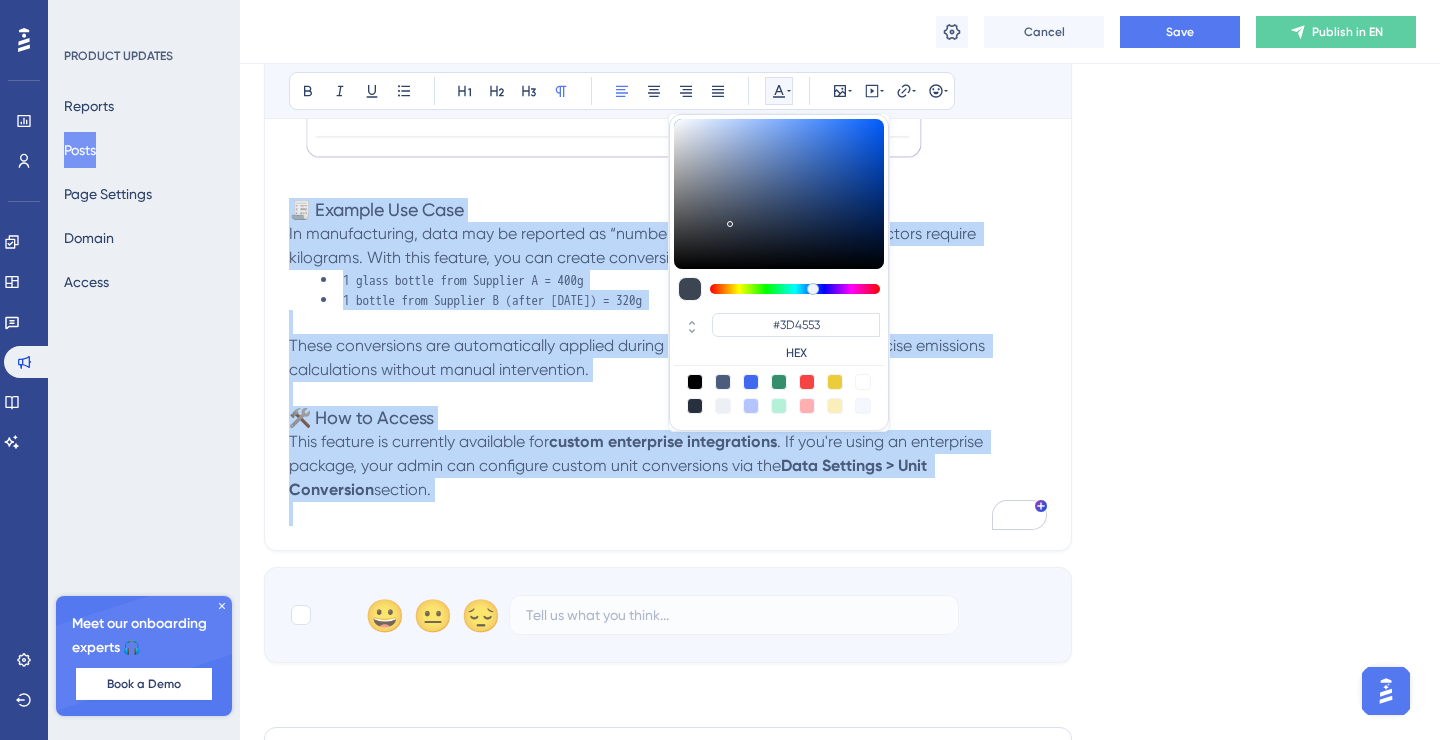 type on "#000000" 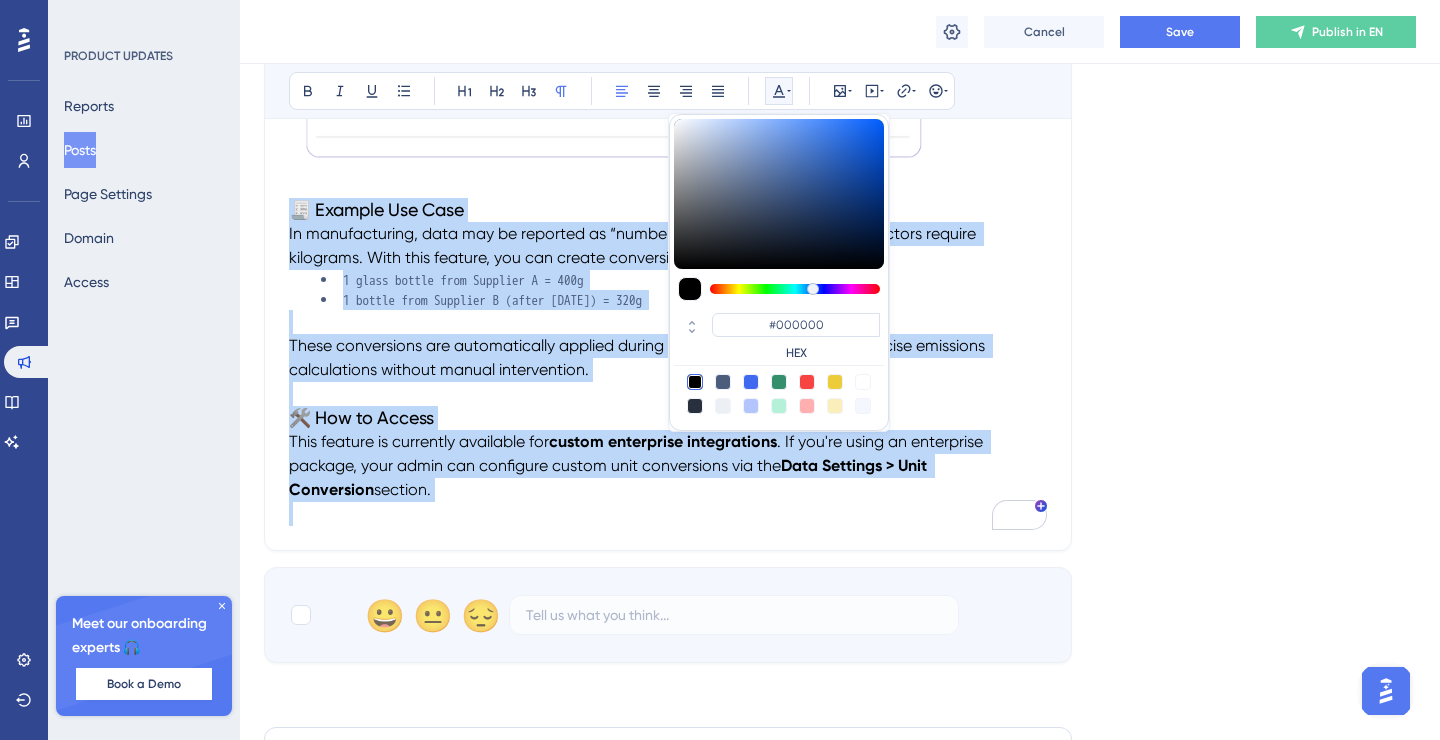 drag, startPoint x: 756, startPoint y: 197, endPoint x: 643, endPoint y: 308, distance: 158.39824 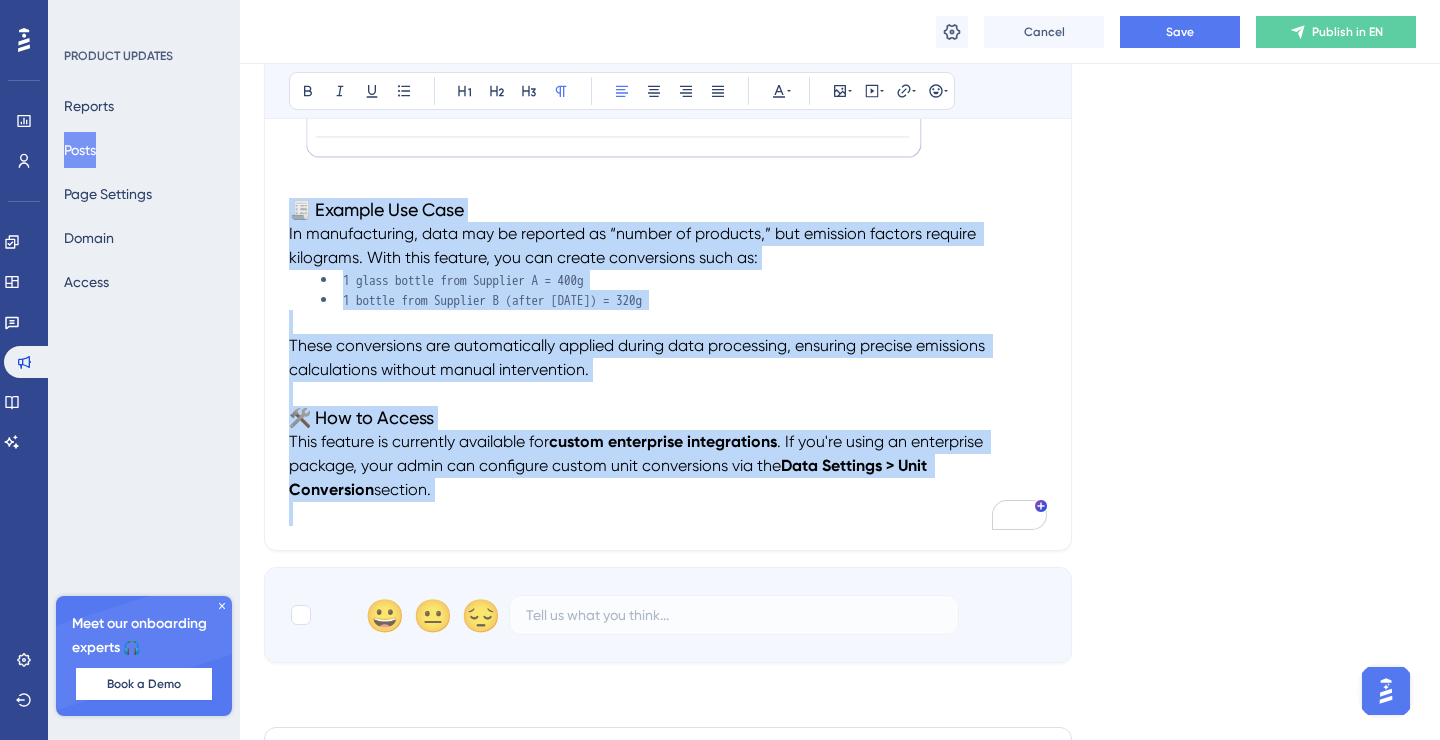 click on ". If you're using an enterprise package, your admin can configure custom unit conversions via the" at bounding box center [638, 453] 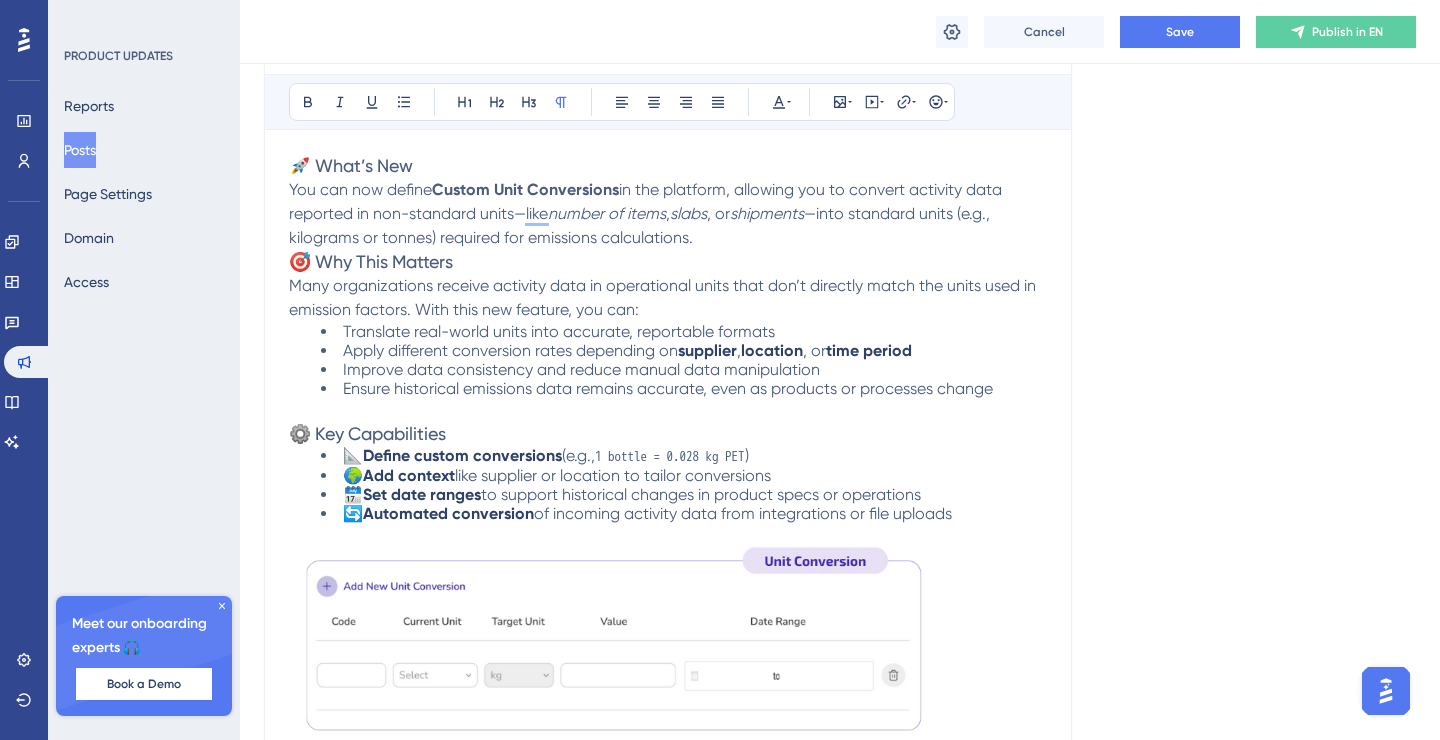 scroll, scrollTop: 380, scrollLeft: 0, axis: vertical 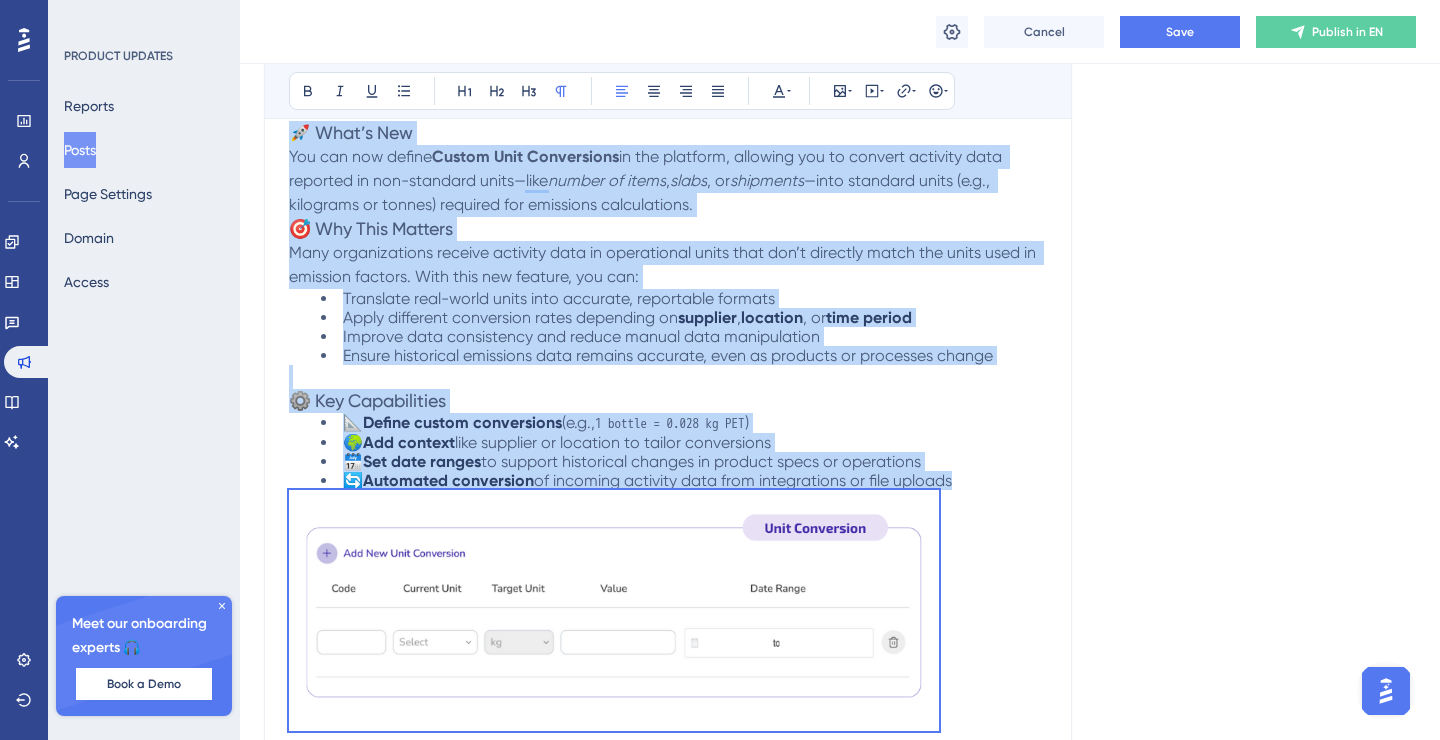 drag, startPoint x: 986, startPoint y: 529, endPoint x: 271, endPoint y: 139, distance: 814.4477 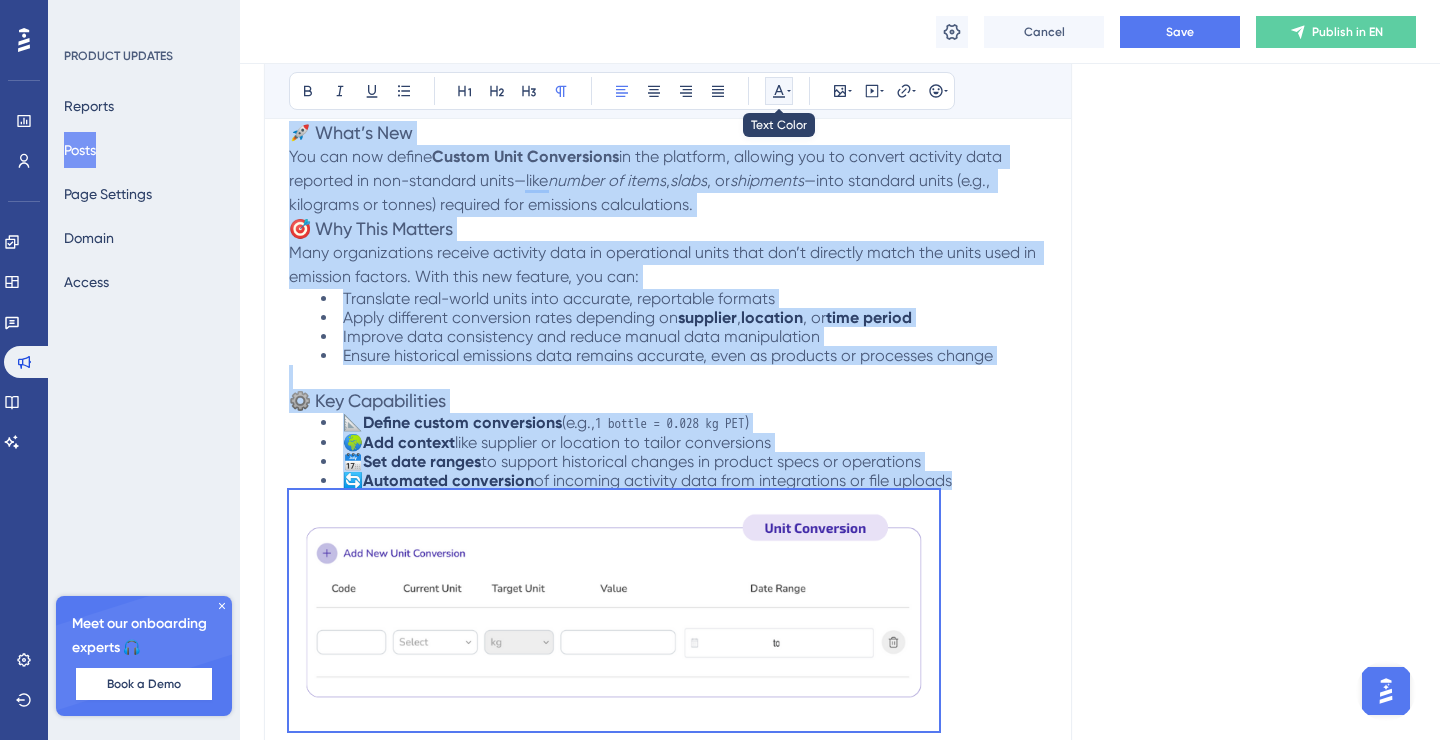 click 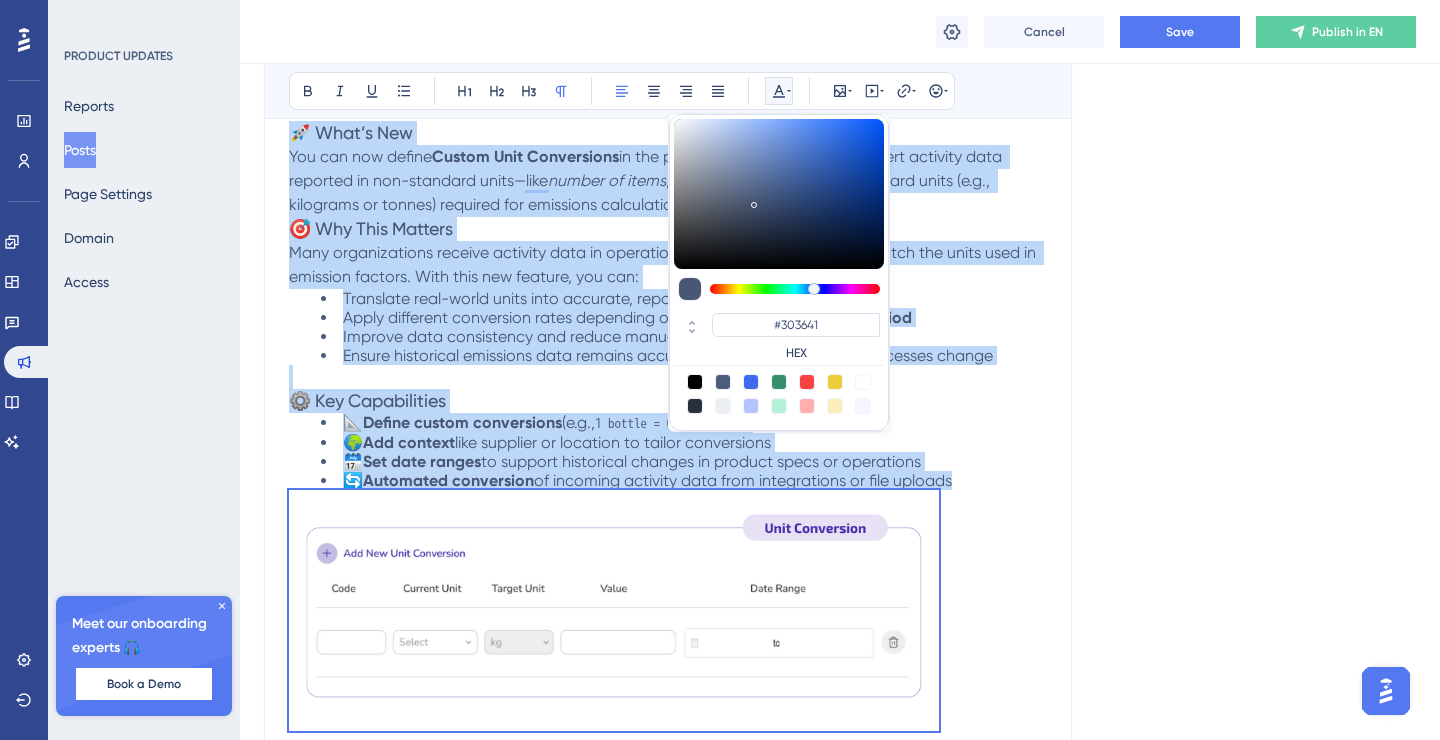 type on "#000000" 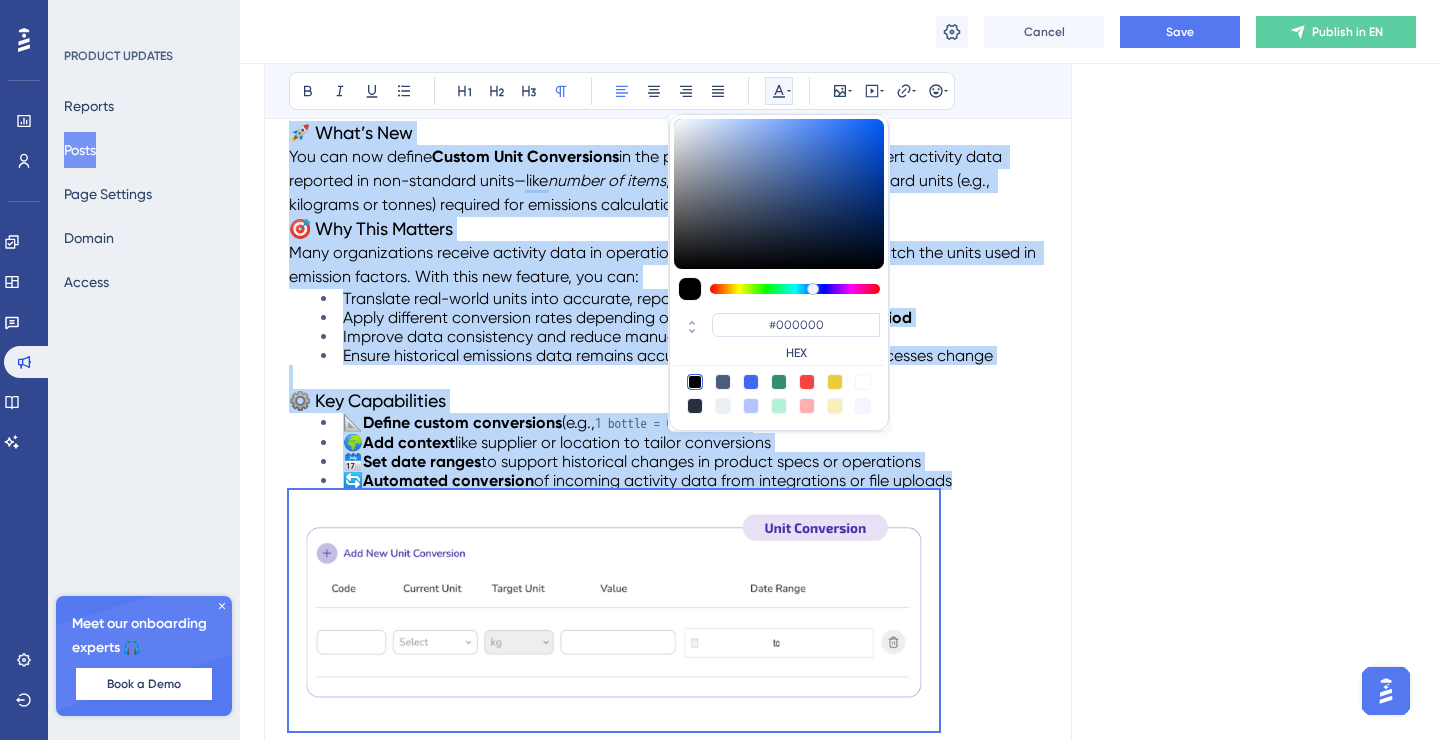 drag, startPoint x: 754, startPoint y: 201, endPoint x: 653, endPoint y: 287, distance: 132.65369 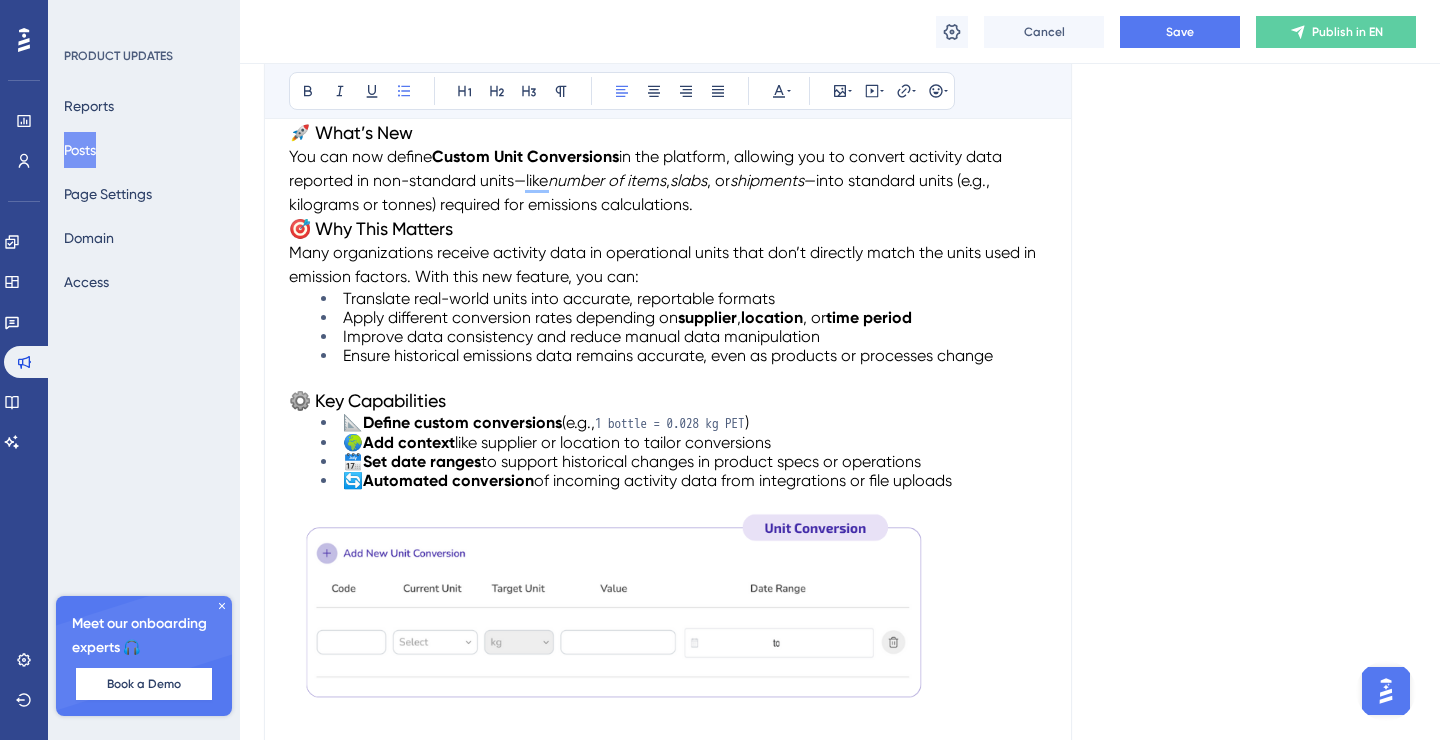click on "🌍  Add context  like supplier or location to tailor conversions" at bounding box center [684, 442] 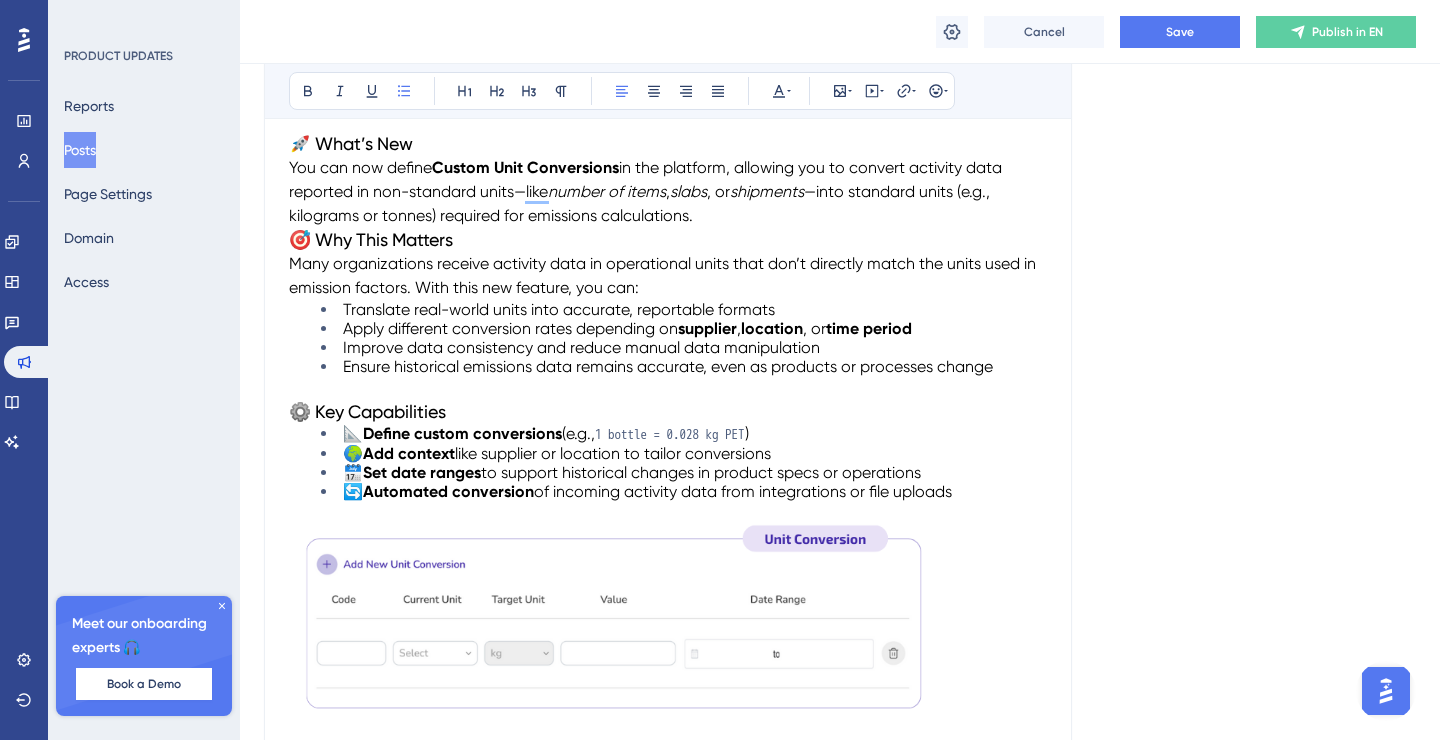 click on "You can now define  Custom Unit Conversions  in the platform, allowing you to convert activity data reported in non-standard units—like  number of items ,  slabs , or  shipments —into standard units (e.g., kilograms or tonnes) required for emissions calculations." at bounding box center [668, 192] 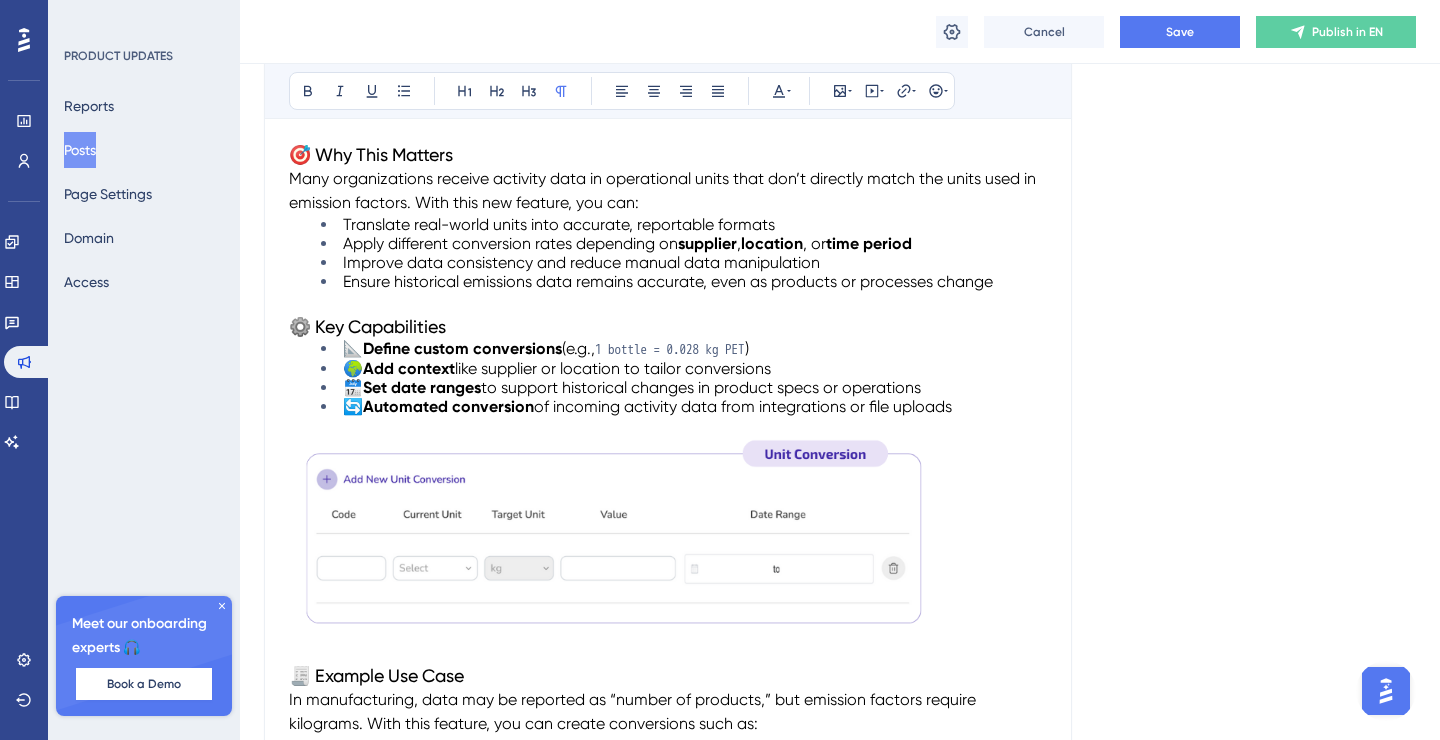 scroll, scrollTop: 472, scrollLeft: 0, axis: vertical 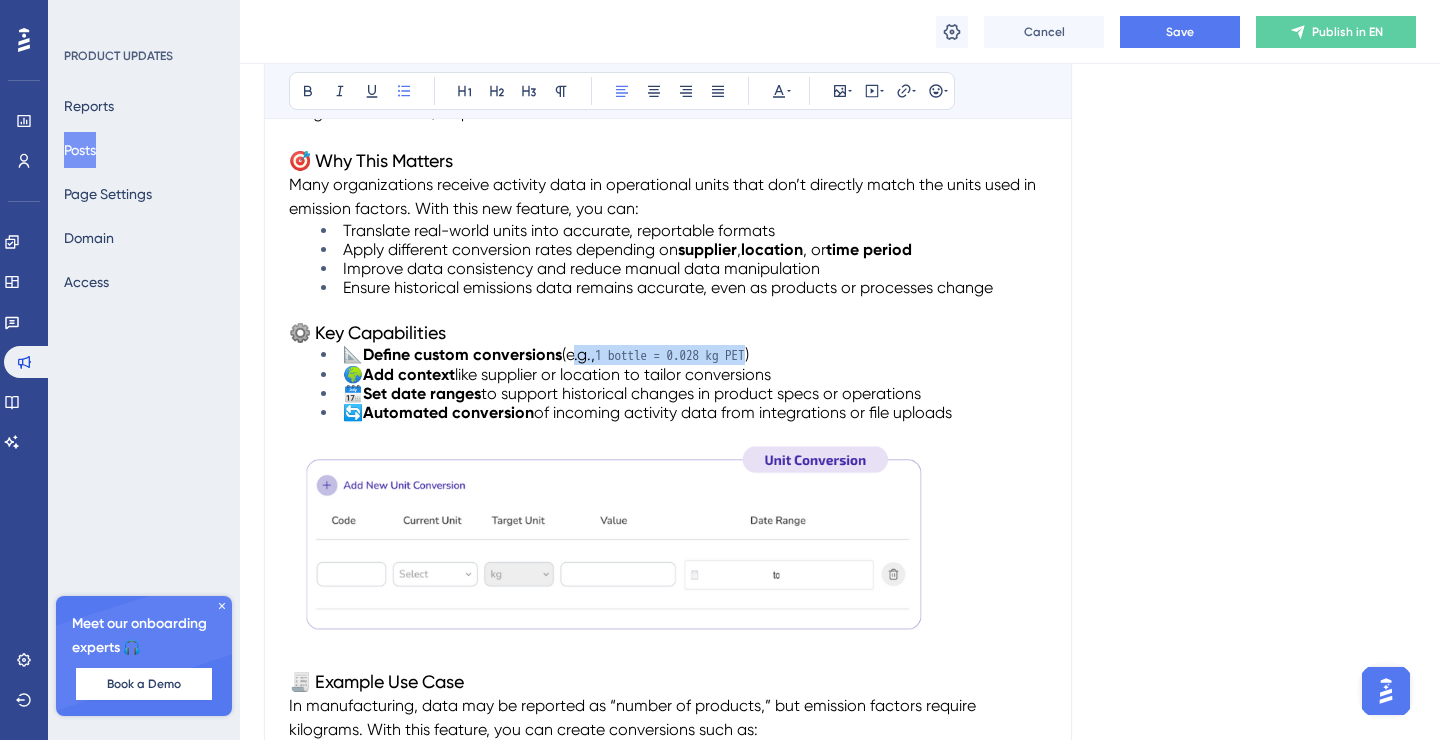 drag, startPoint x: 781, startPoint y: 354, endPoint x: 569, endPoint y: 352, distance: 212.00943 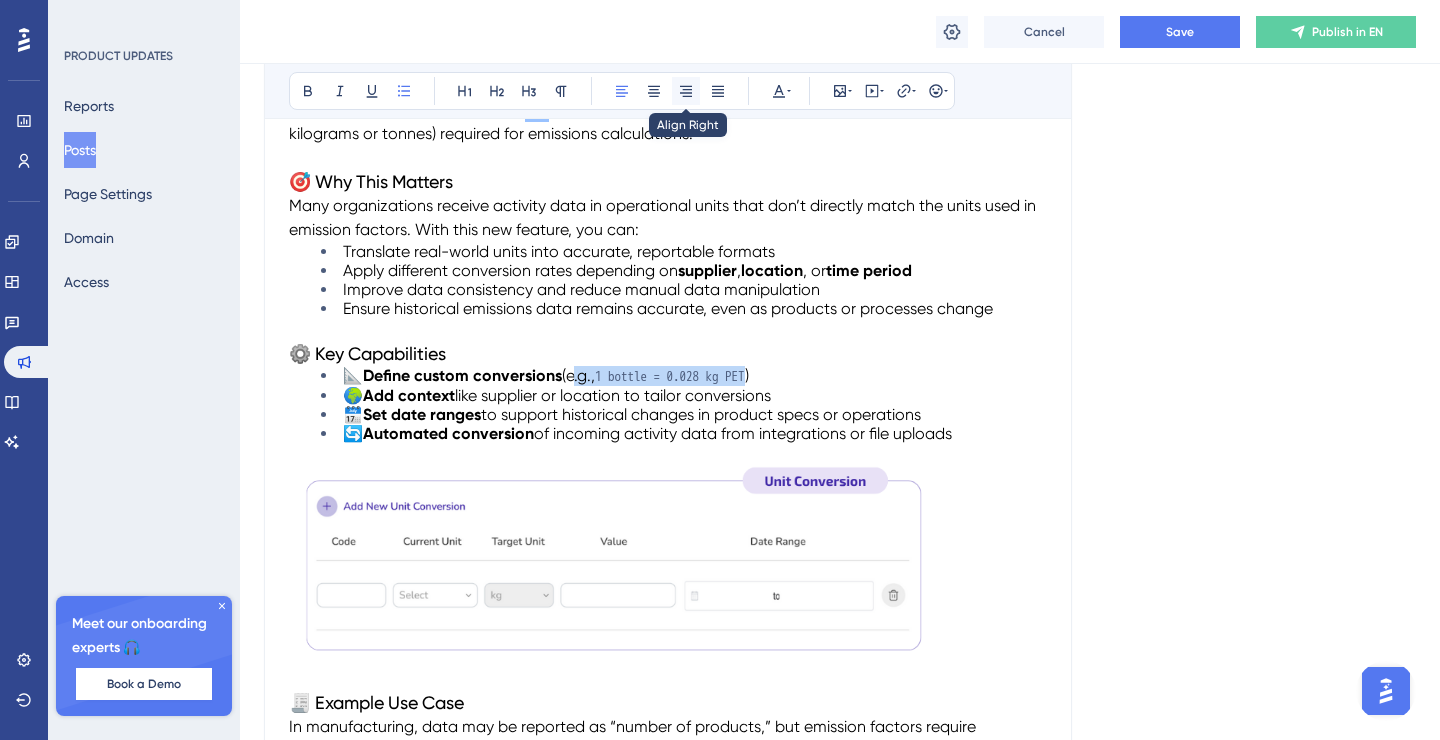 scroll, scrollTop: 449, scrollLeft: 0, axis: vertical 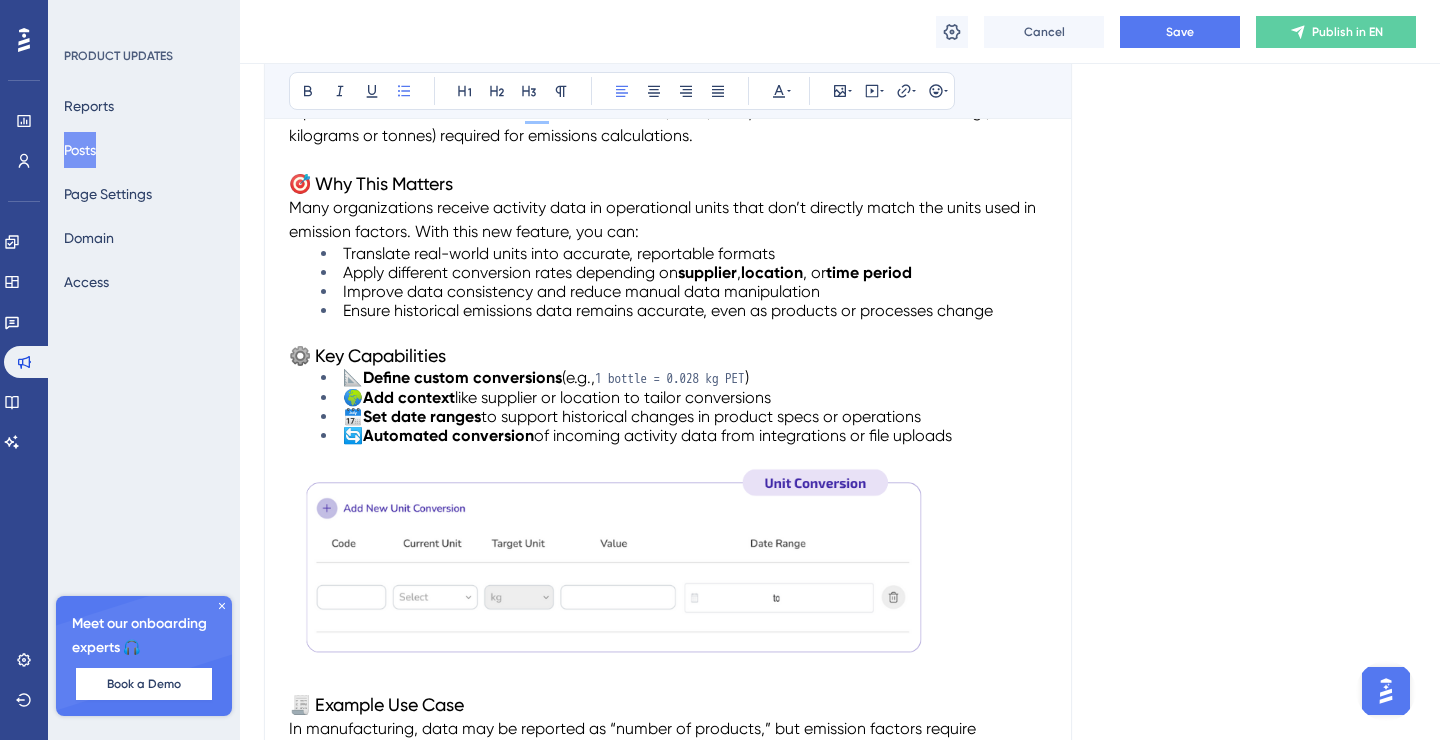 click on "📐  Define custom conversions  (e.g.,  1 bottle = 0.028 kg PET )" at bounding box center [684, 378] 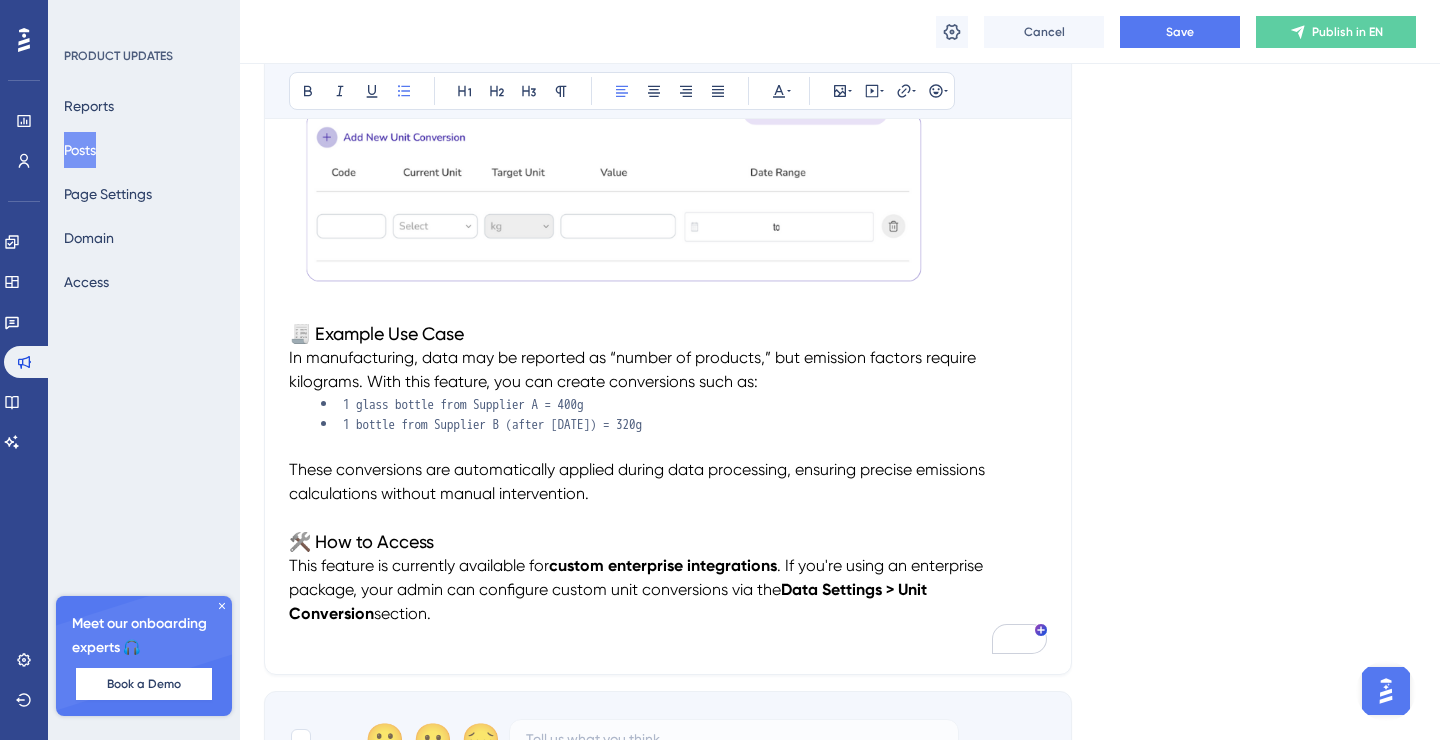 scroll, scrollTop: 824, scrollLeft: 0, axis: vertical 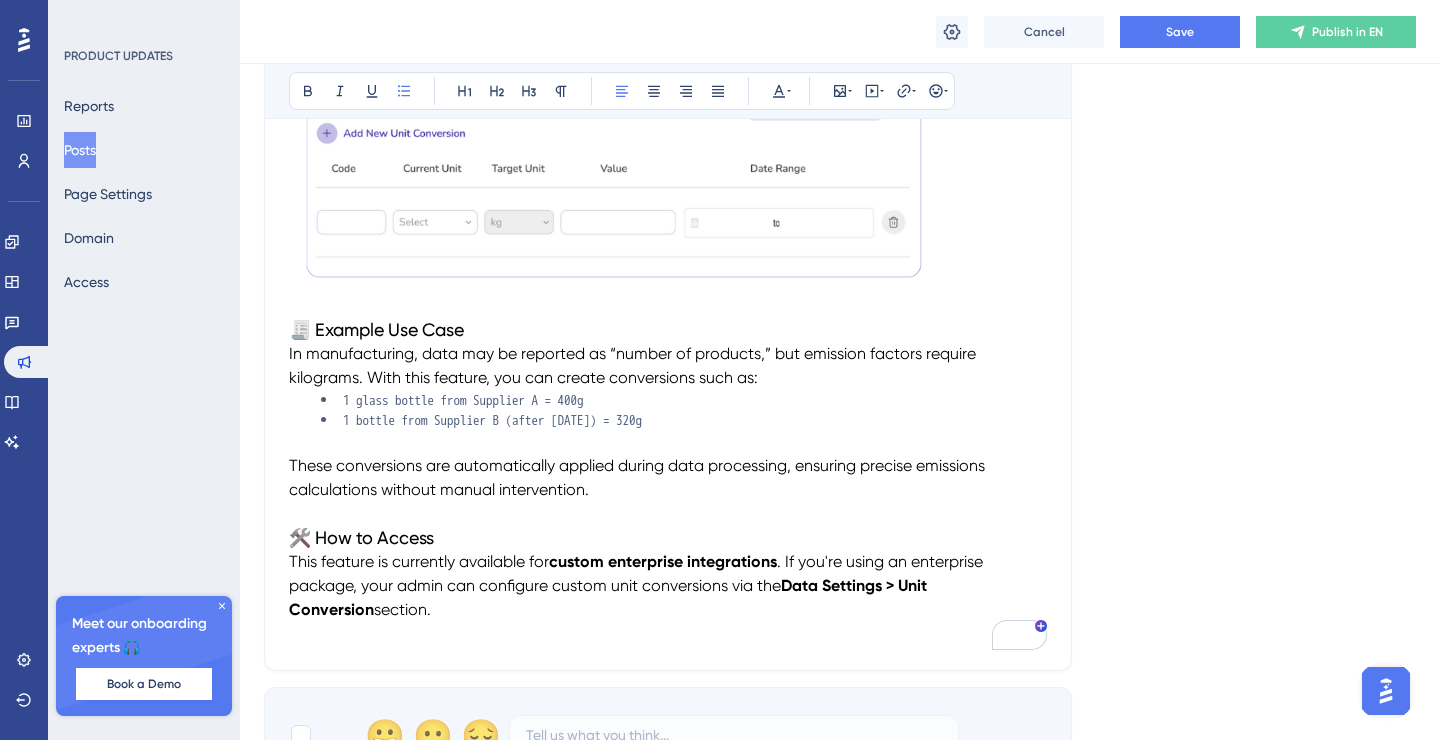 drag, startPoint x: 736, startPoint y: 424, endPoint x: 344, endPoint y: 418, distance: 392.04593 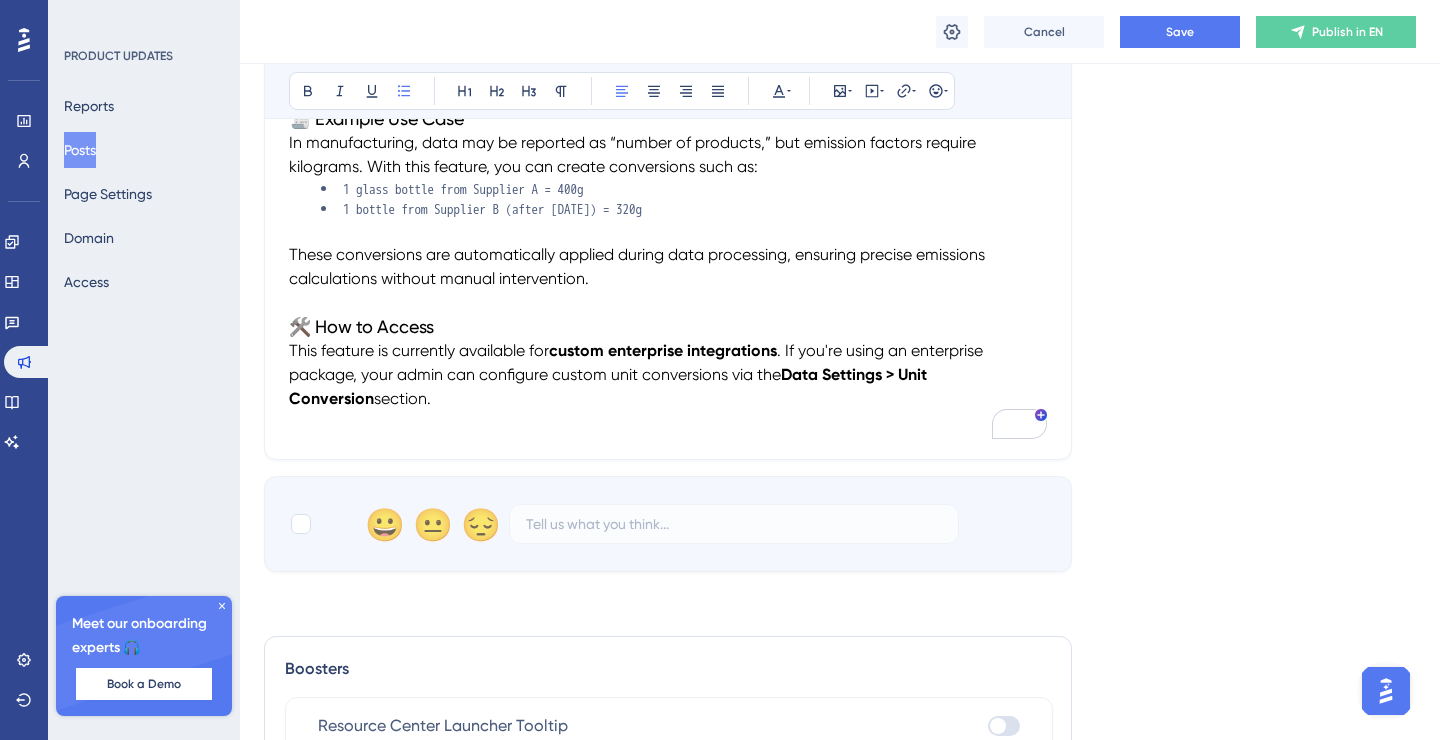 scroll, scrollTop: 1039, scrollLeft: 0, axis: vertical 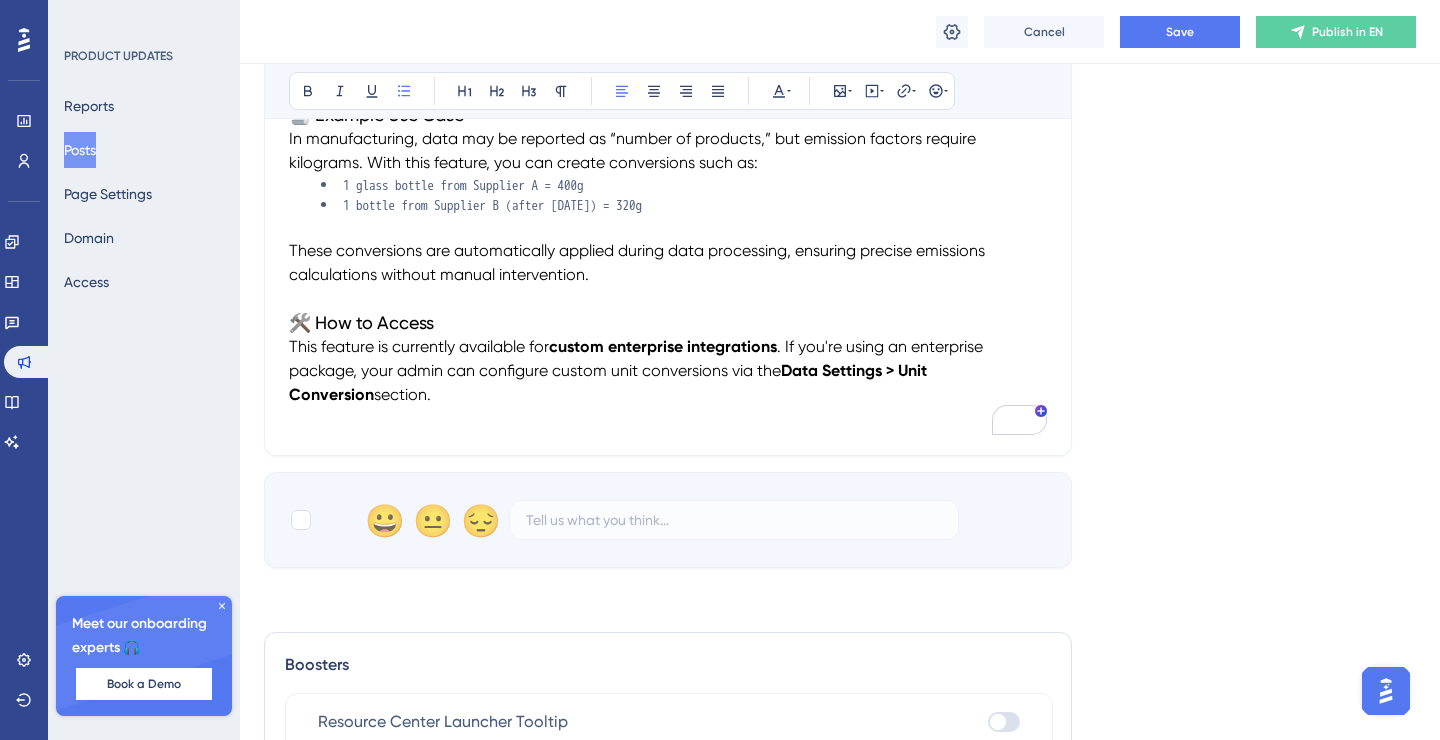 click on "1 bottle from Supplier B (after [DATE]) = 320g" at bounding box center (684, 205) 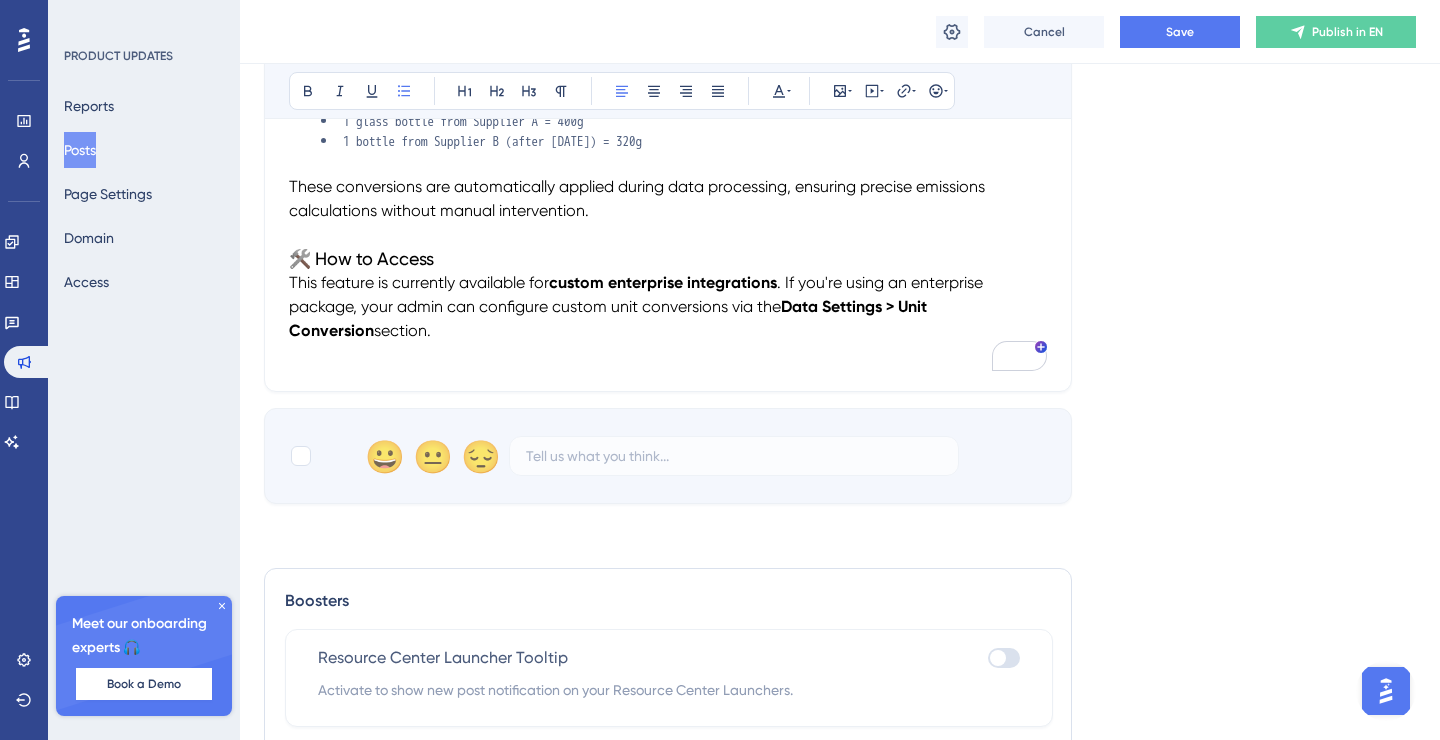 scroll, scrollTop: 1009, scrollLeft: 0, axis: vertical 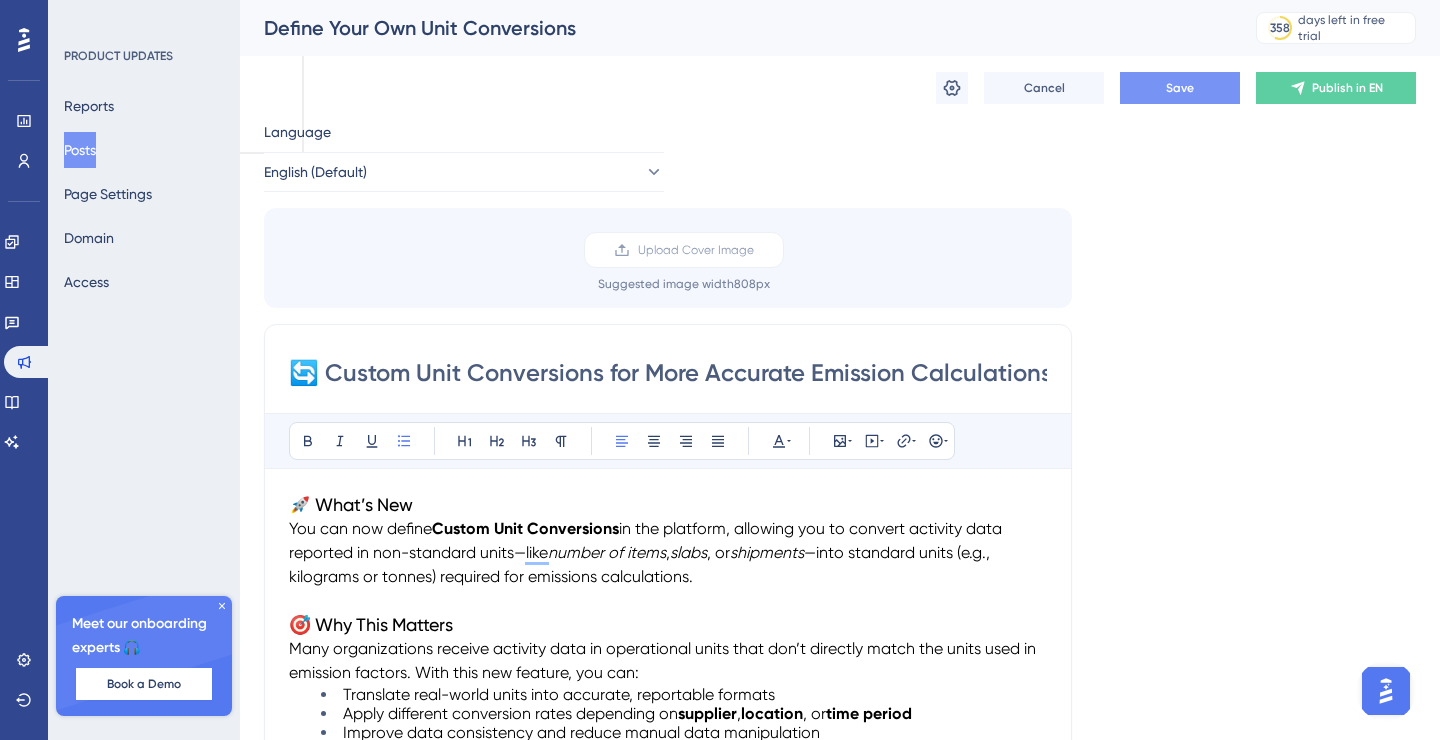 click on "Save" at bounding box center [1180, 88] 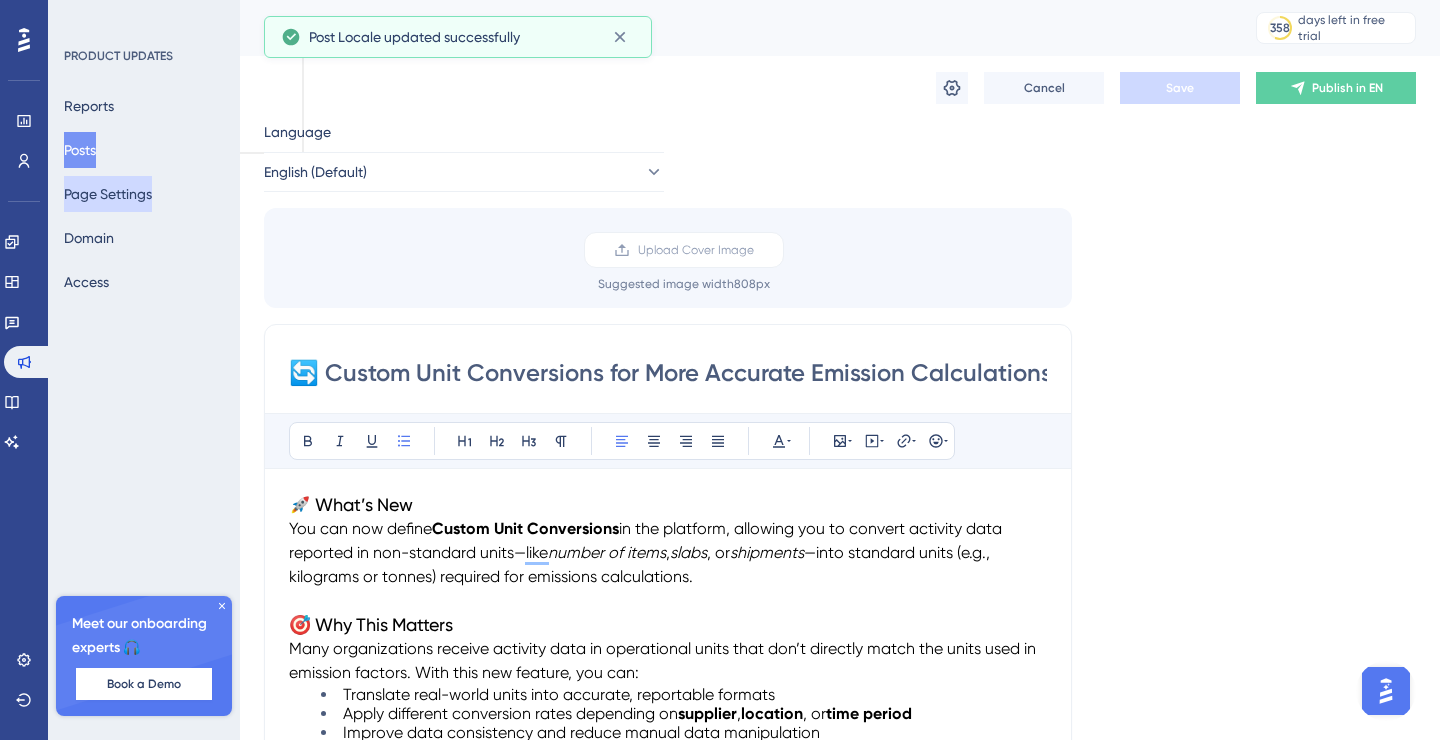 click on "Page Settings" at bounding box center [108, 194] 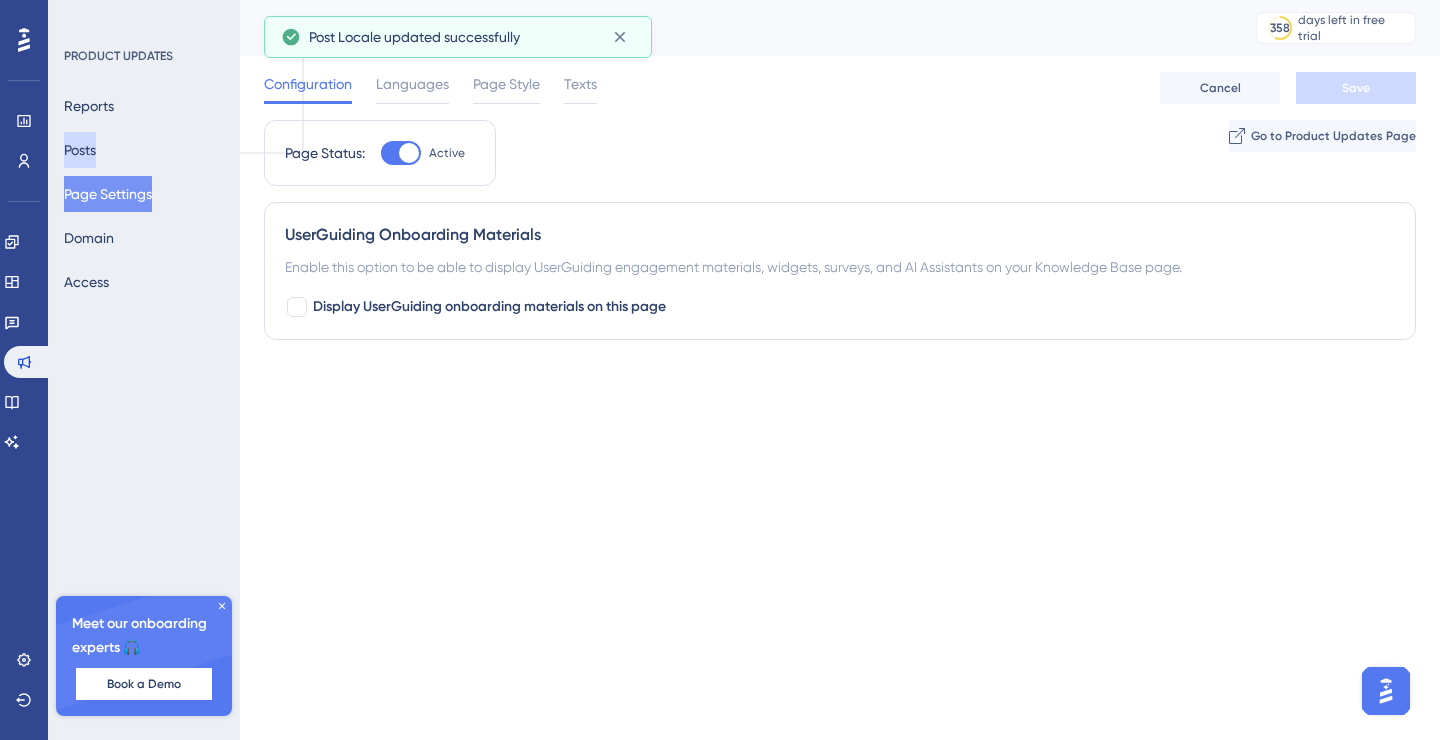 click on "Posts" at bounding box center (80, 150) 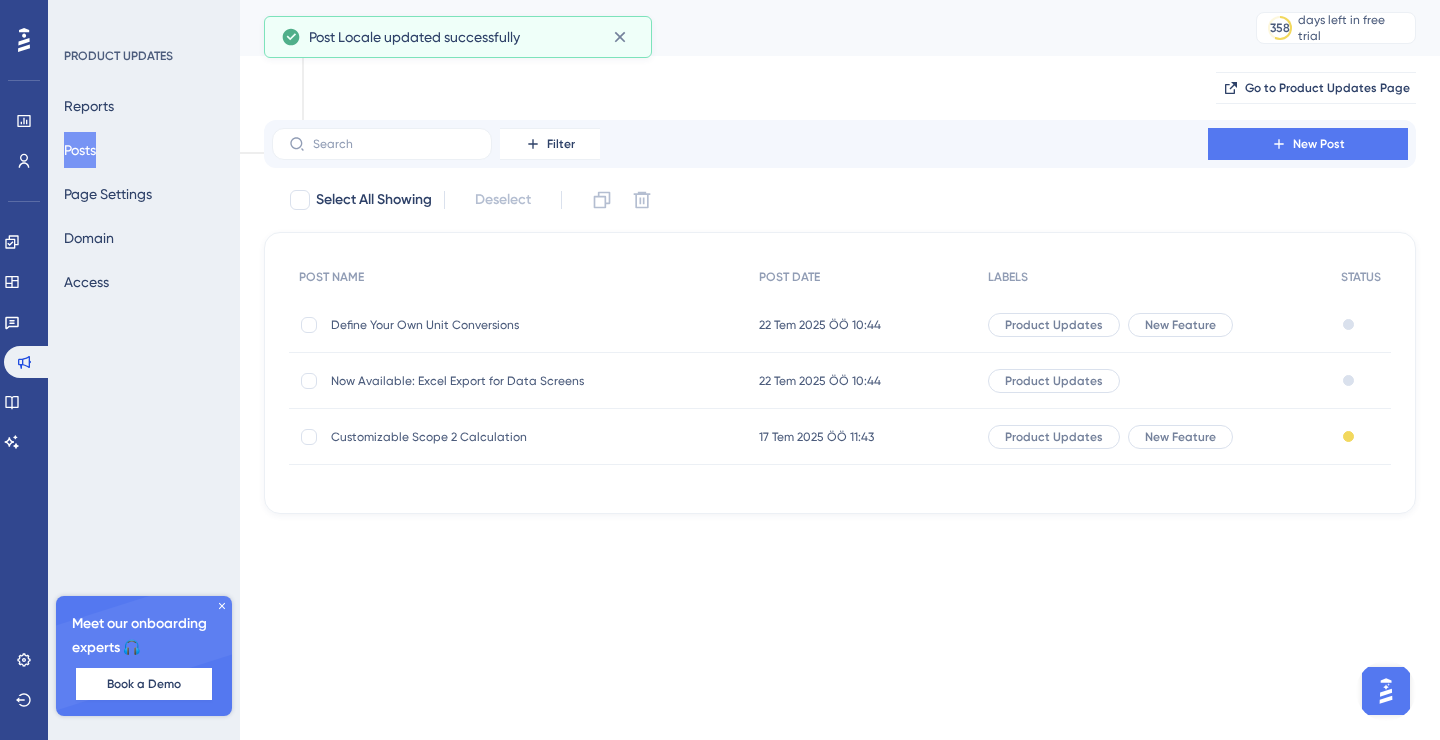 click on "Now Available: Excel Export for Data Screens" at bounding box center [491, 381] 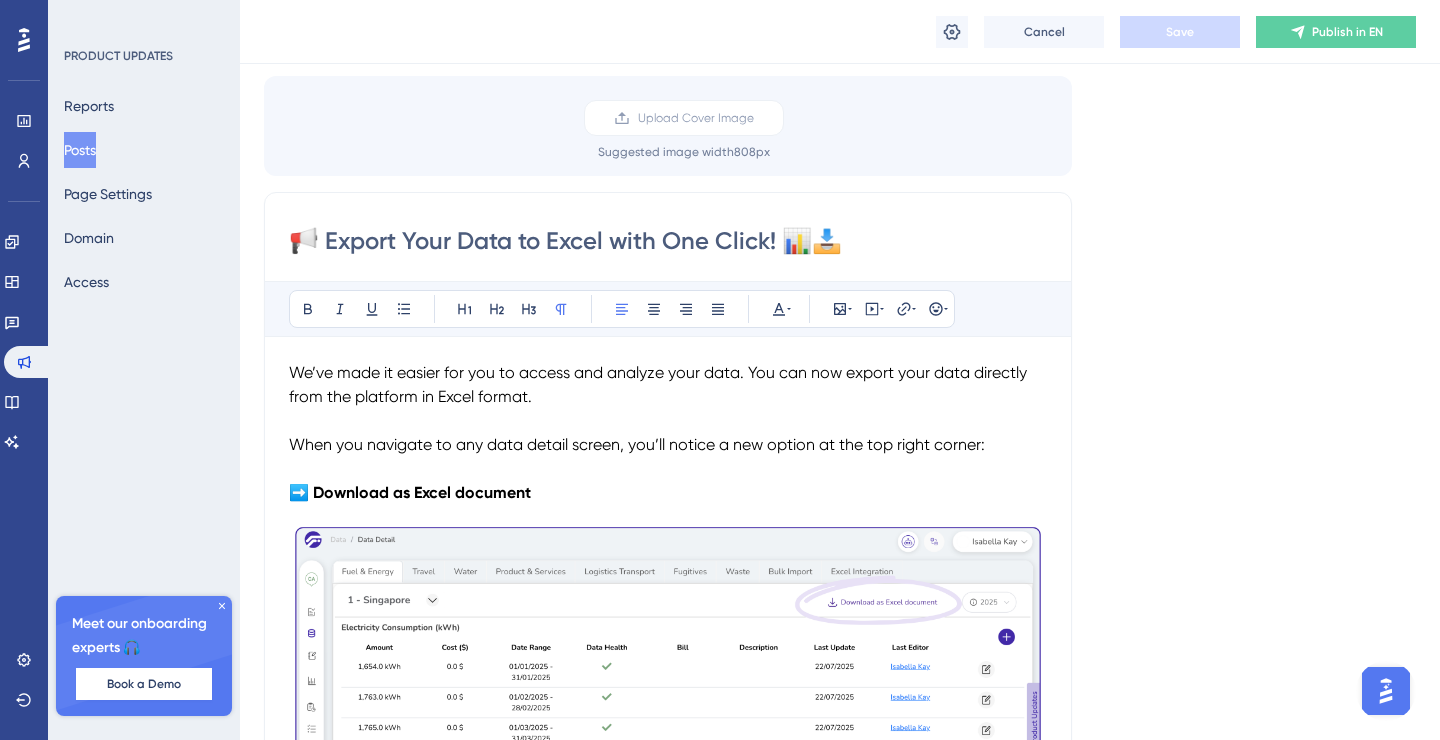 scroll, scrollTop: 90, scrollLeft: 0, axis: vertical 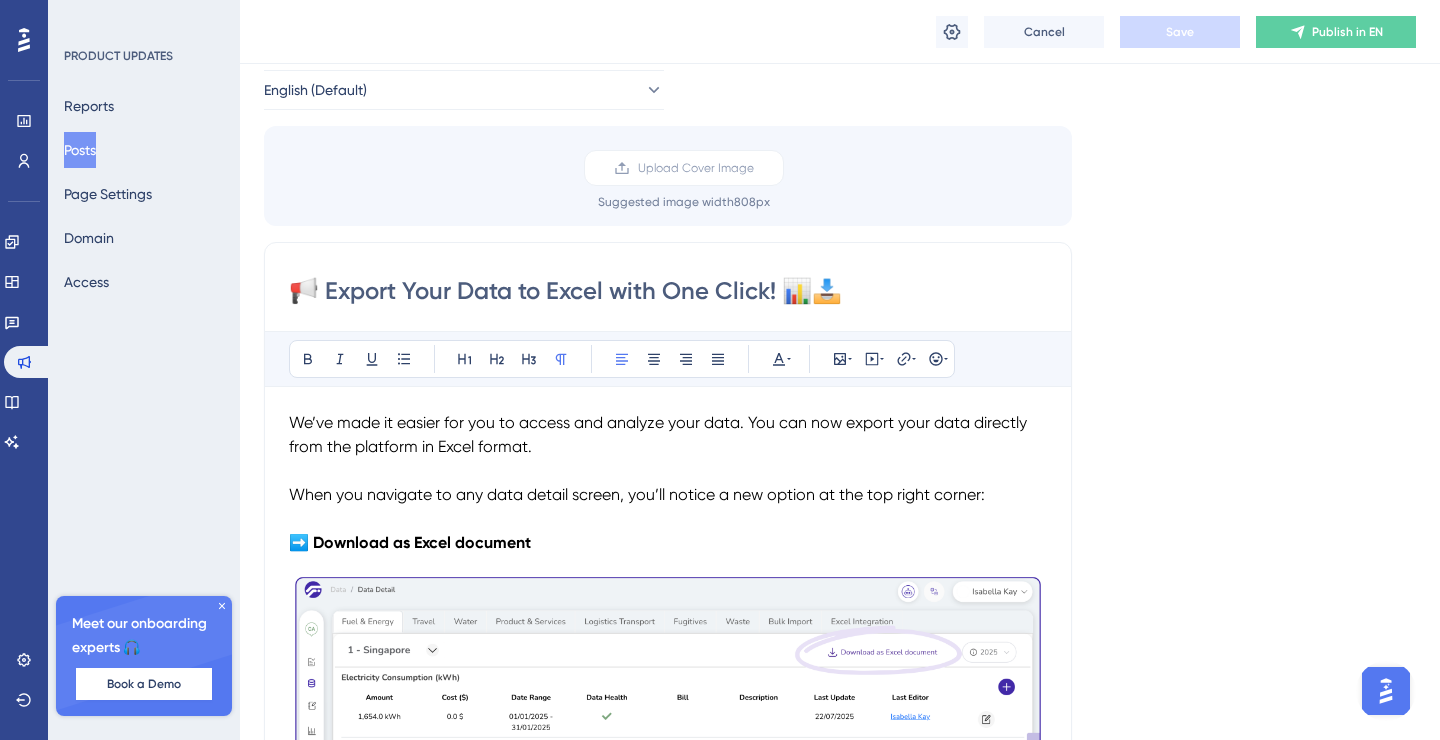click on "Posts" at bounding box center (80, 150) 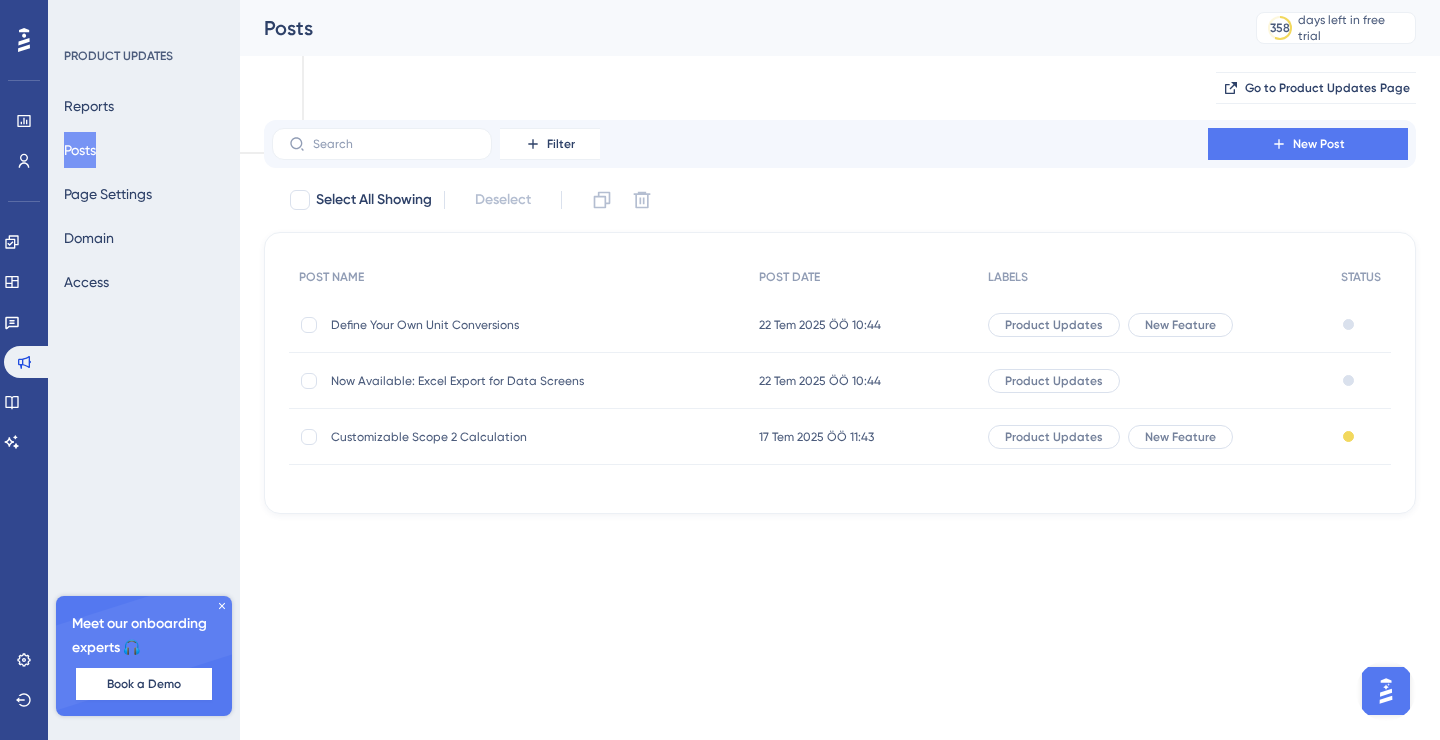 scroll, scrollTop: 0, scrollLeft: 0, axis: both 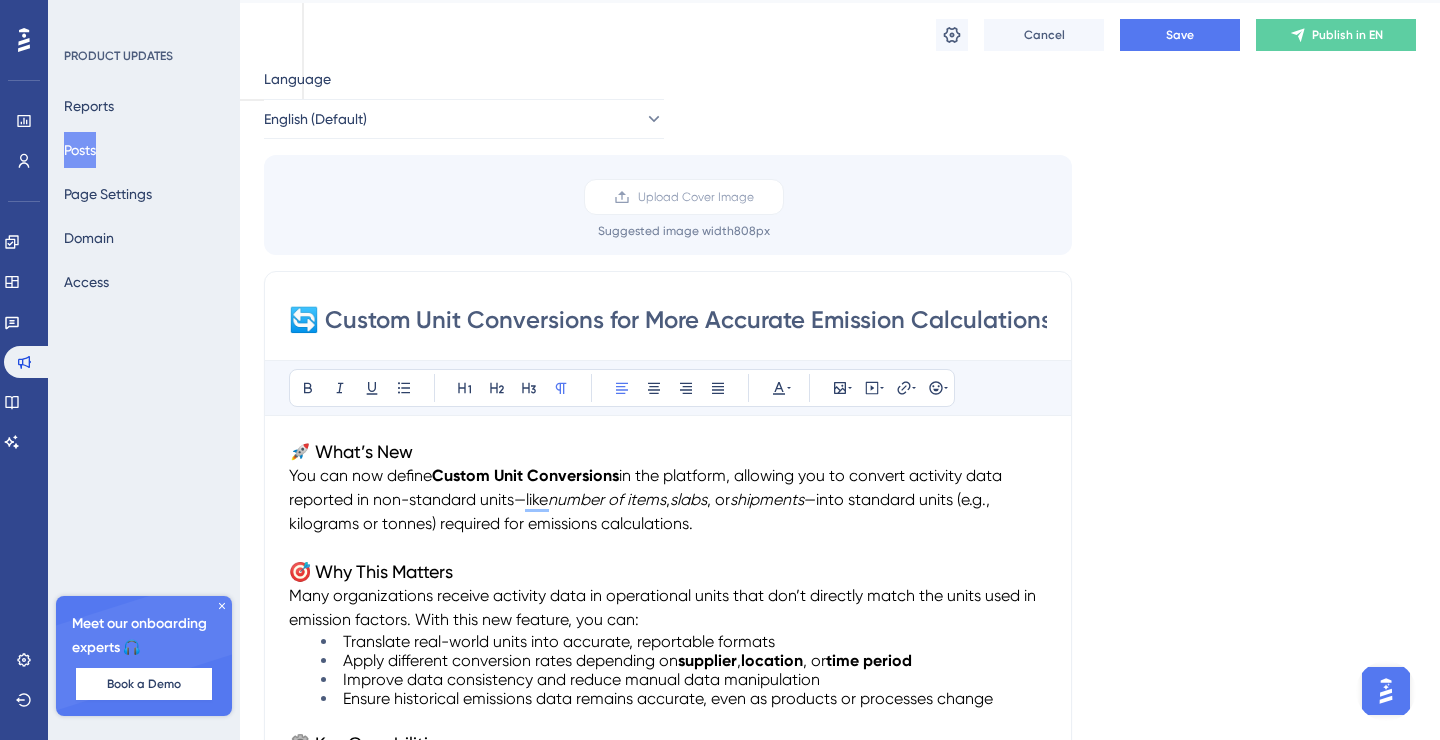 drag, startPoint x: 394, startPoint y: 631, endPoint x: 282, endPoint y: 312, distance: 338.0902 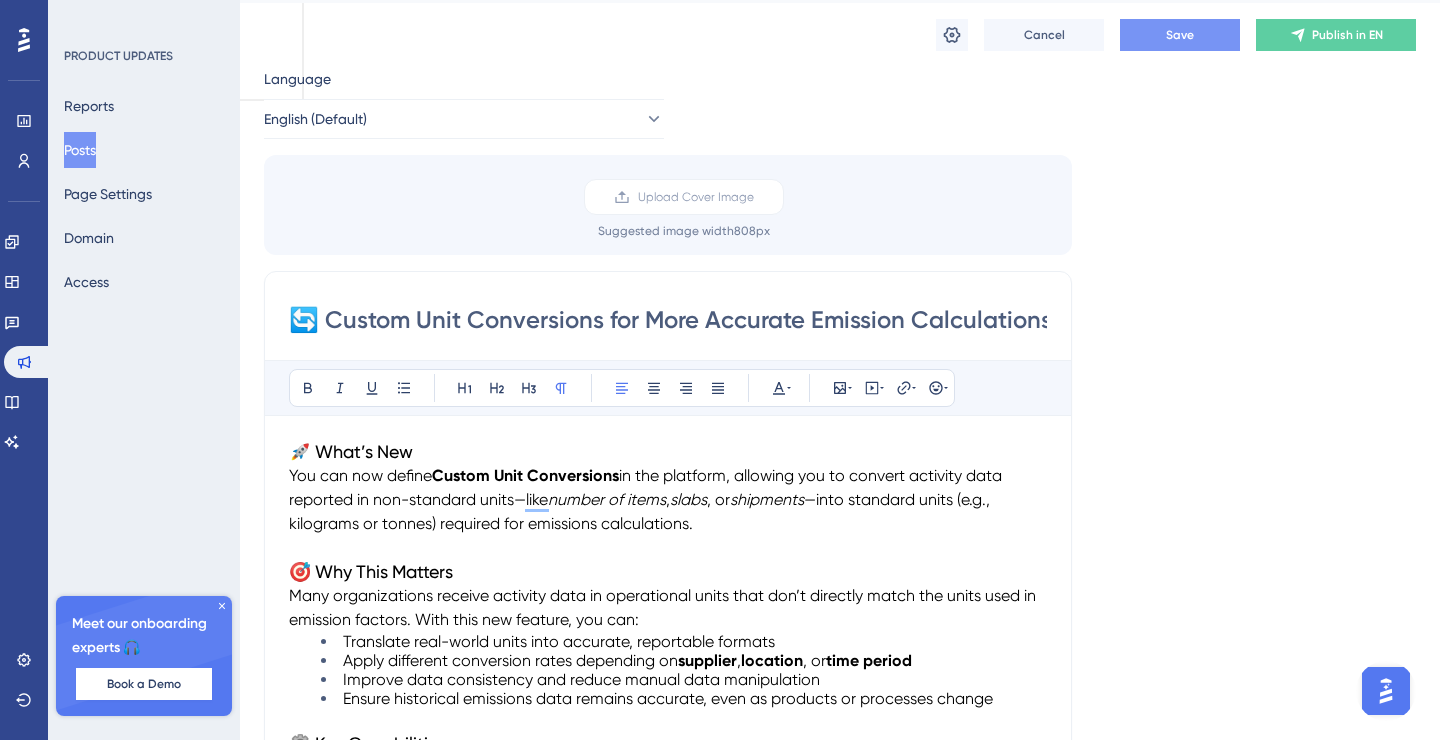 click on "Save" at bounding box center [1180, 35] 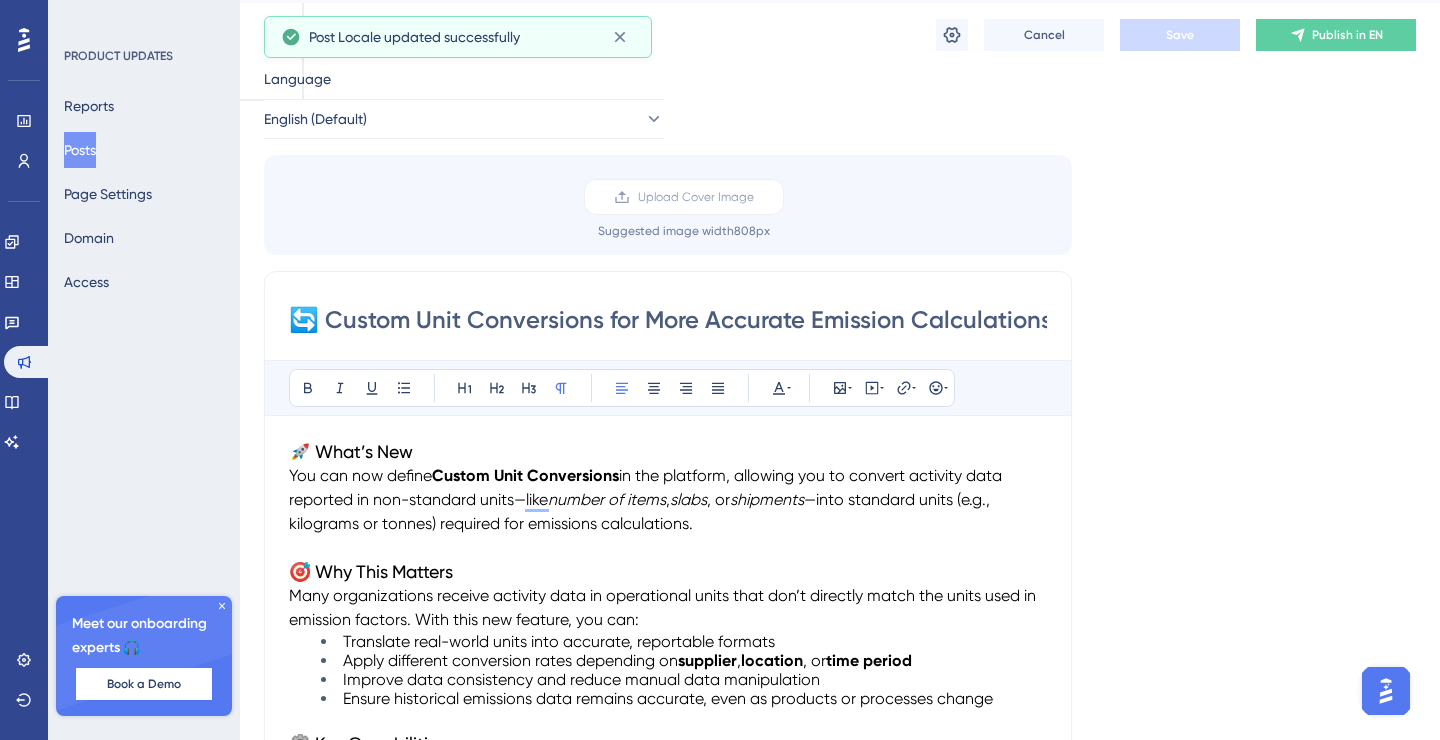 click on "Posts" at bounding box center (80, 150) 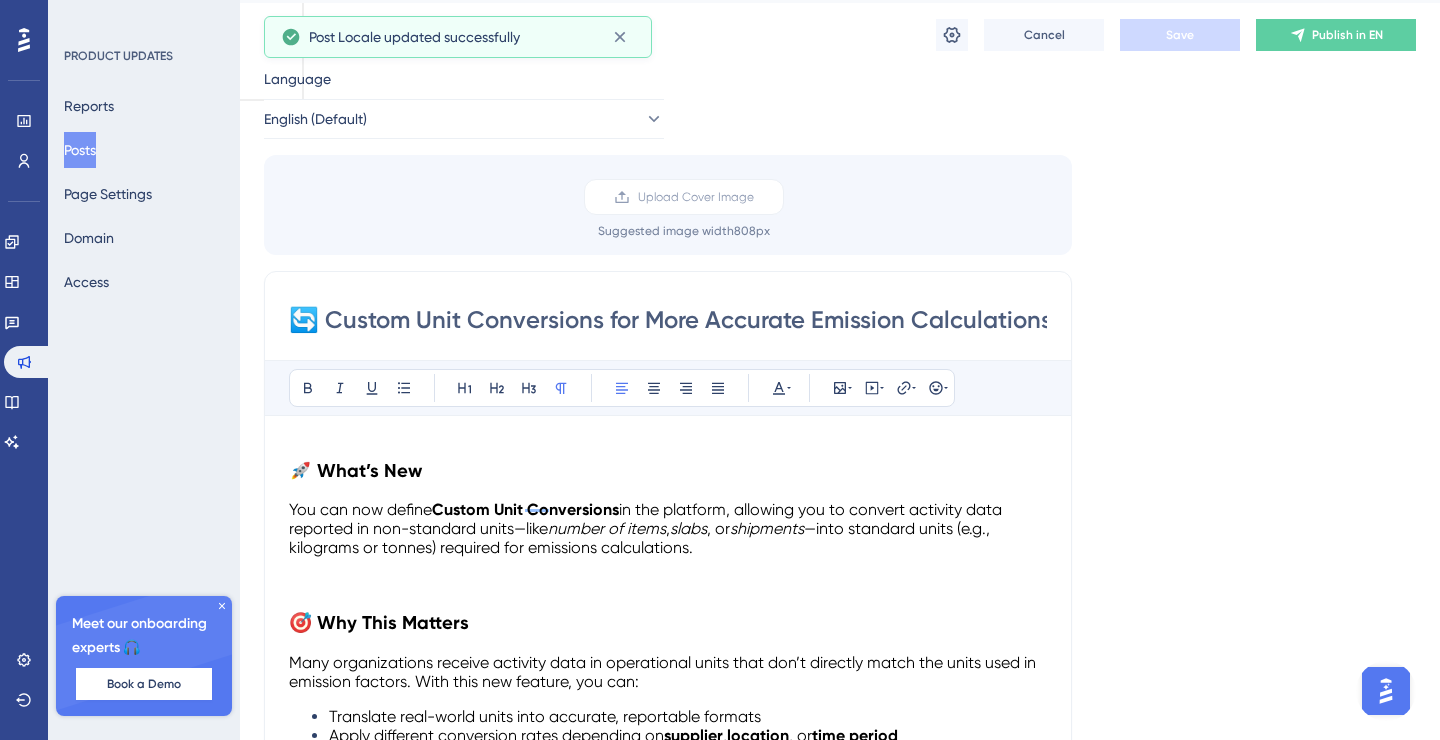 scroll, scrollTop: 0, scrollLeft: 0, axis: both 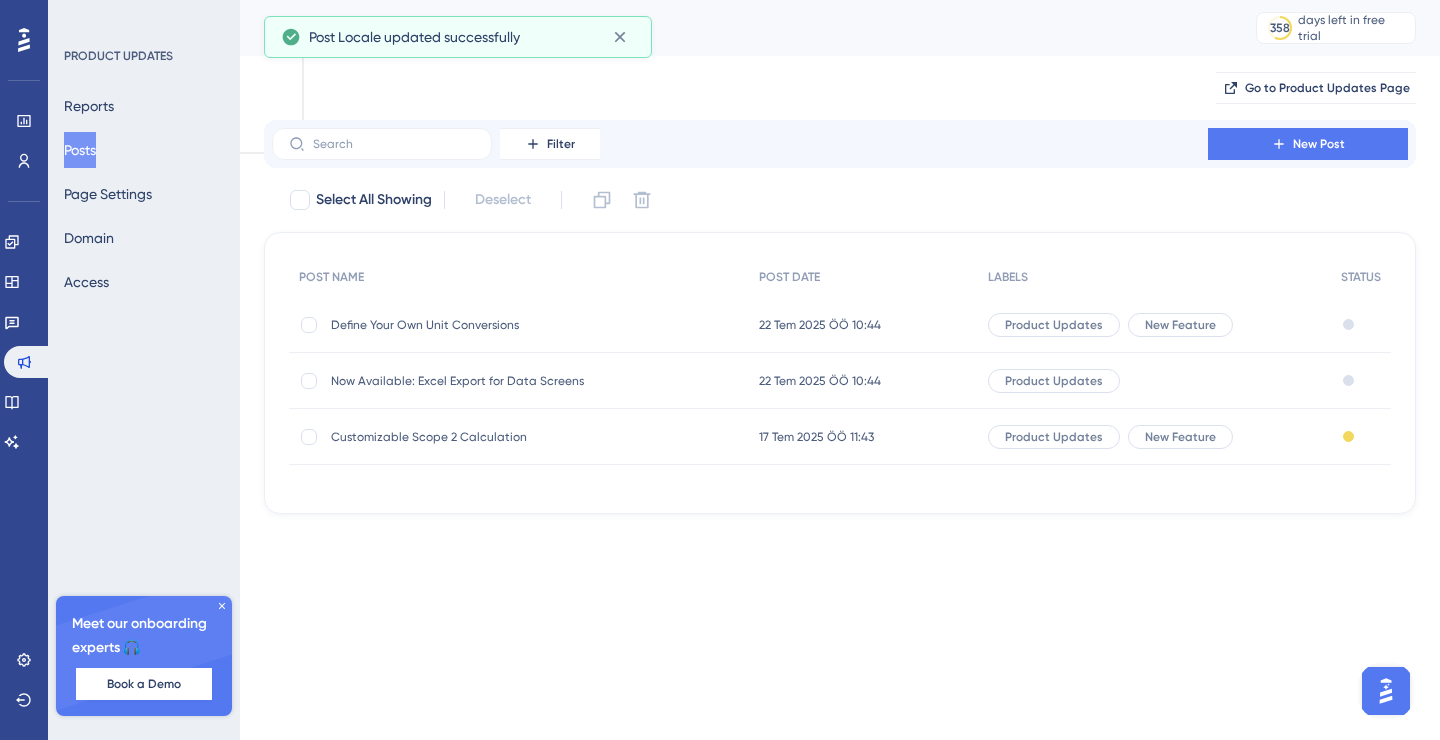 click on "Now Available: Excel Export for Data Screens" at bounding box center [491, 381] 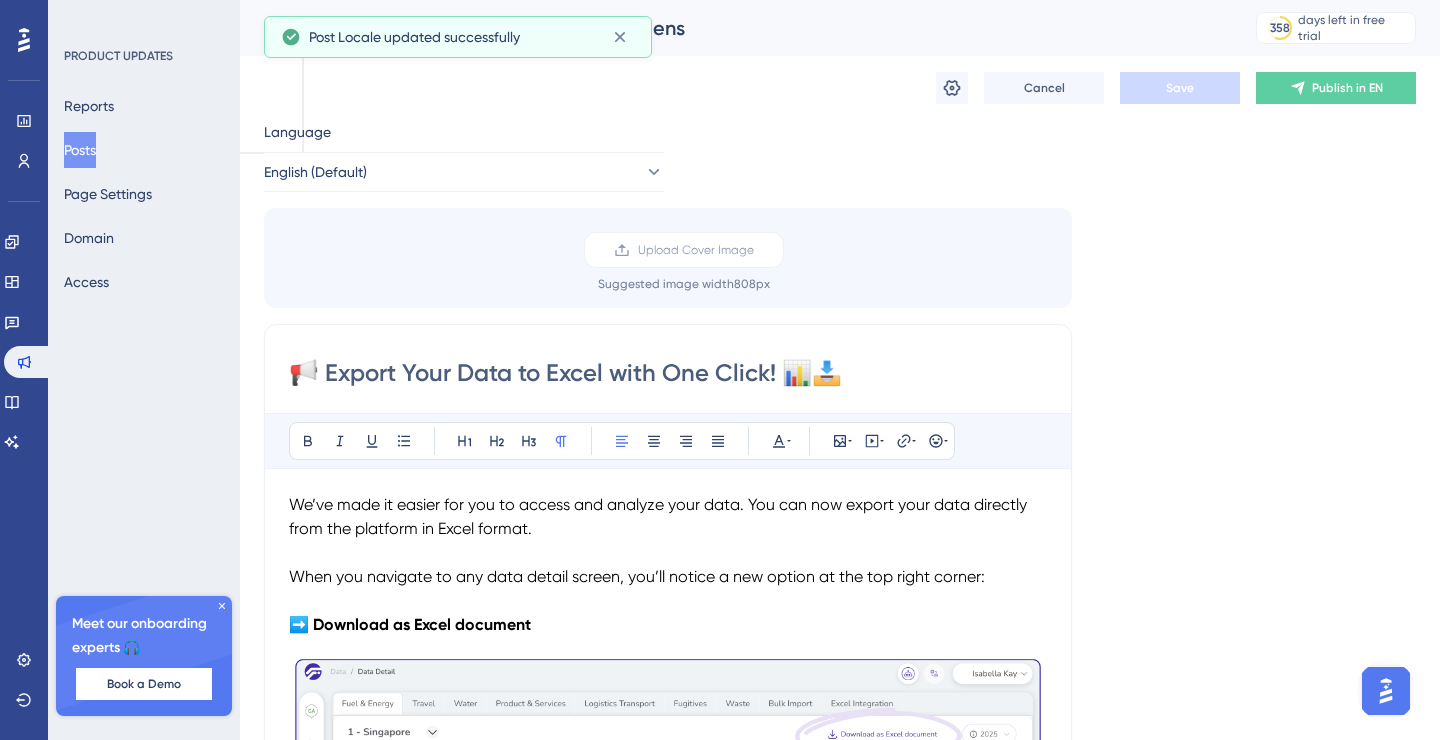 scroll, scrollTop: 110, scrollLeft: 0, axis: vertical 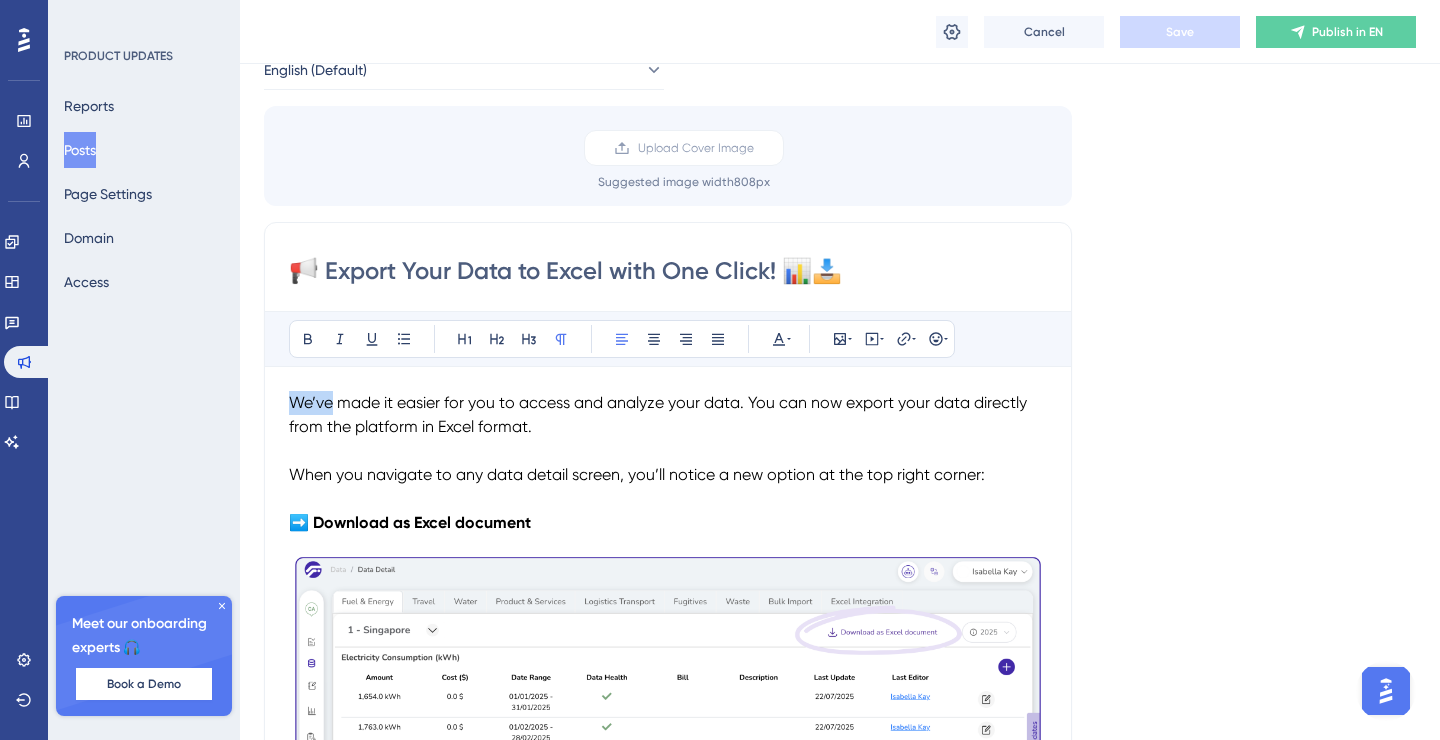 click on "➡️ Download as Excel document" at bounding box center [668, 511] 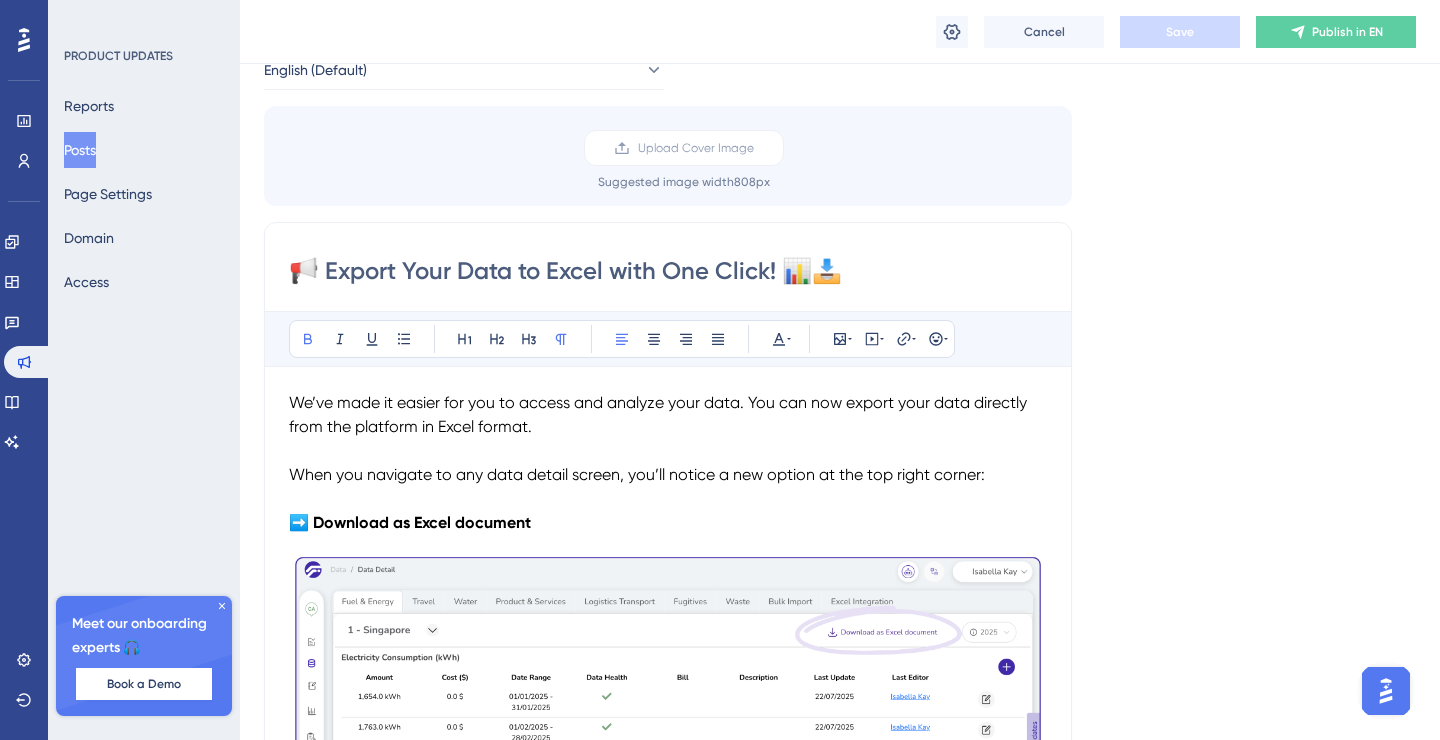 click on "Language English (Default) Upload Cover Image Suggested image width  808 px 📢 Export Your Data to Excel with One Click! 📊📥 Bold Italic Underline Bullet Point Heading 1 Heading 2 Heading 3 Normal Align Left Align Center Align Right Align Justify Text Color Insert Image Embed Video Hyperlink Emojis We’ve made it easier for you to access and analyze your data. You can now export your data directly from the platform in Excel format. When you navigate to any data detail screen, you’ll notice a new option at the top right corner: ➡️ Download as Excel document By clicking this button, an Excel file will be downloaded with the name of the data source. The file will include all the visible details from that screen, such as Amount, Cost, Date Range, Data Health, and more. This new feature helps you quickly retrieve and work with your data outside the platform with minimal effort. Give it a try and let us know what you think! 😀 😐 😔" at bounding box center [840, 657] 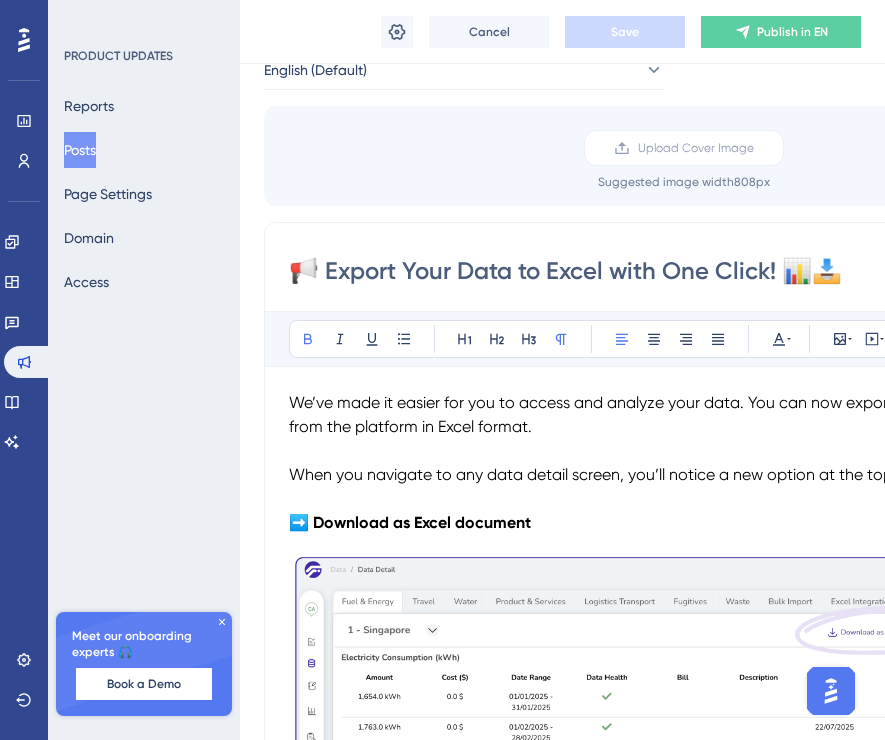 click at bounding box center [668, 451] 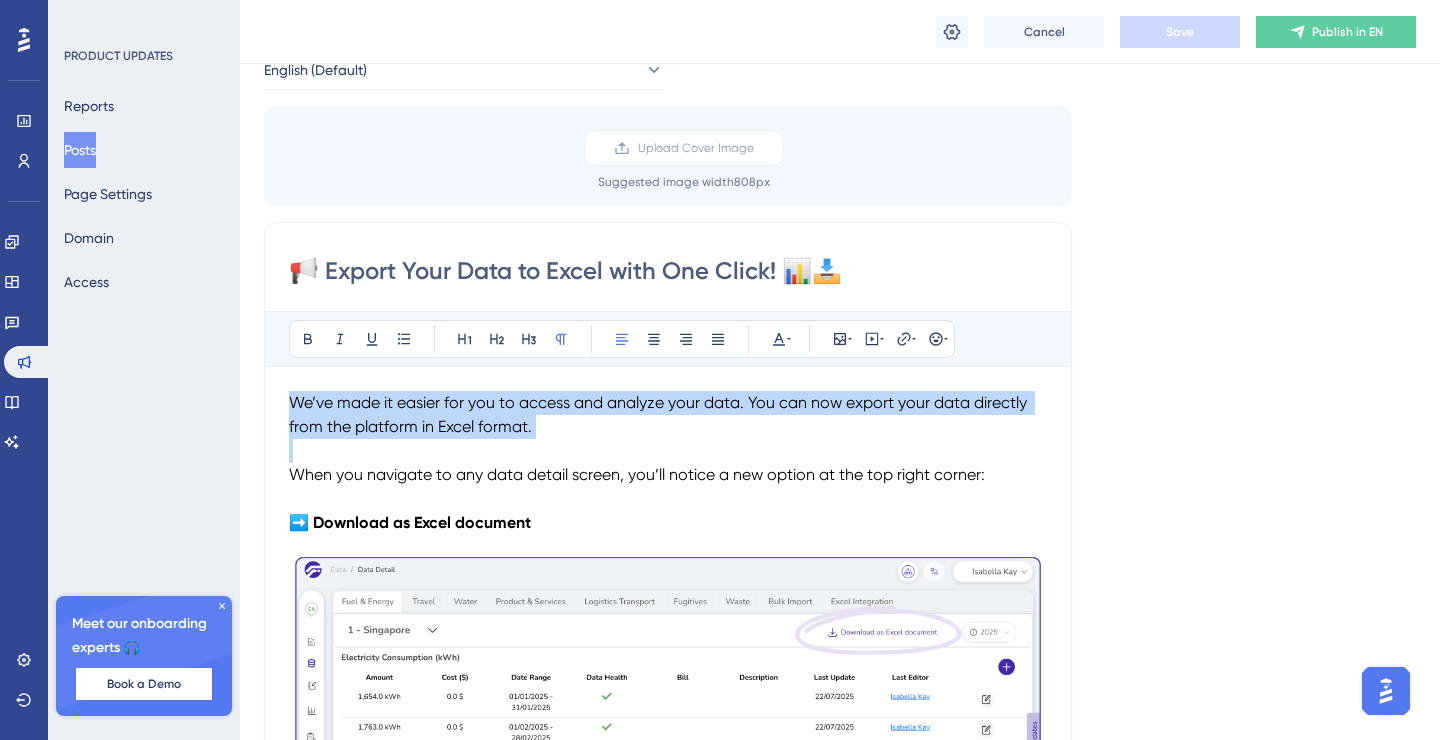 drag, startPoint x: 289, startPoint y: 397, endPoint x: 496, endPoint y: 508, distance: 234.88295 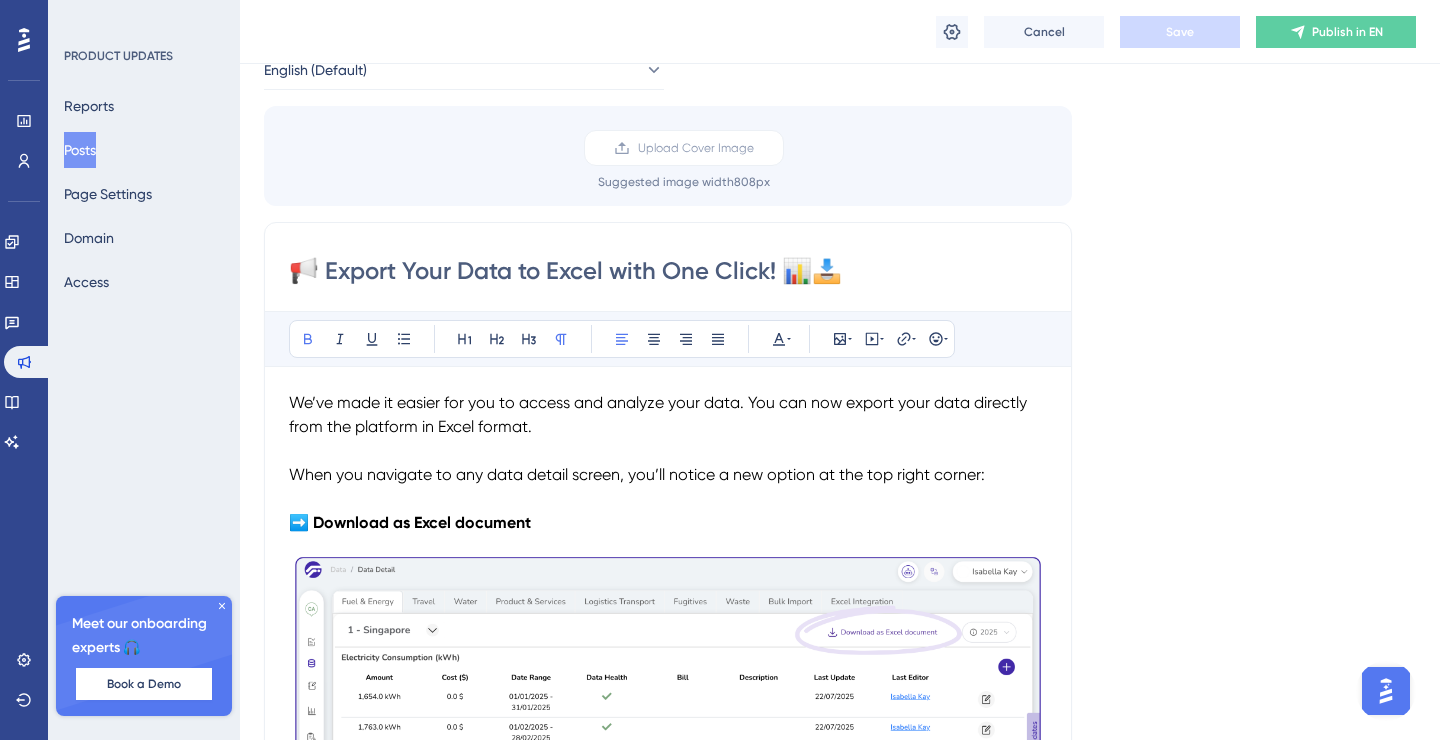 click on "➡️ Download as Excel document" at bounding box center [410, 522] 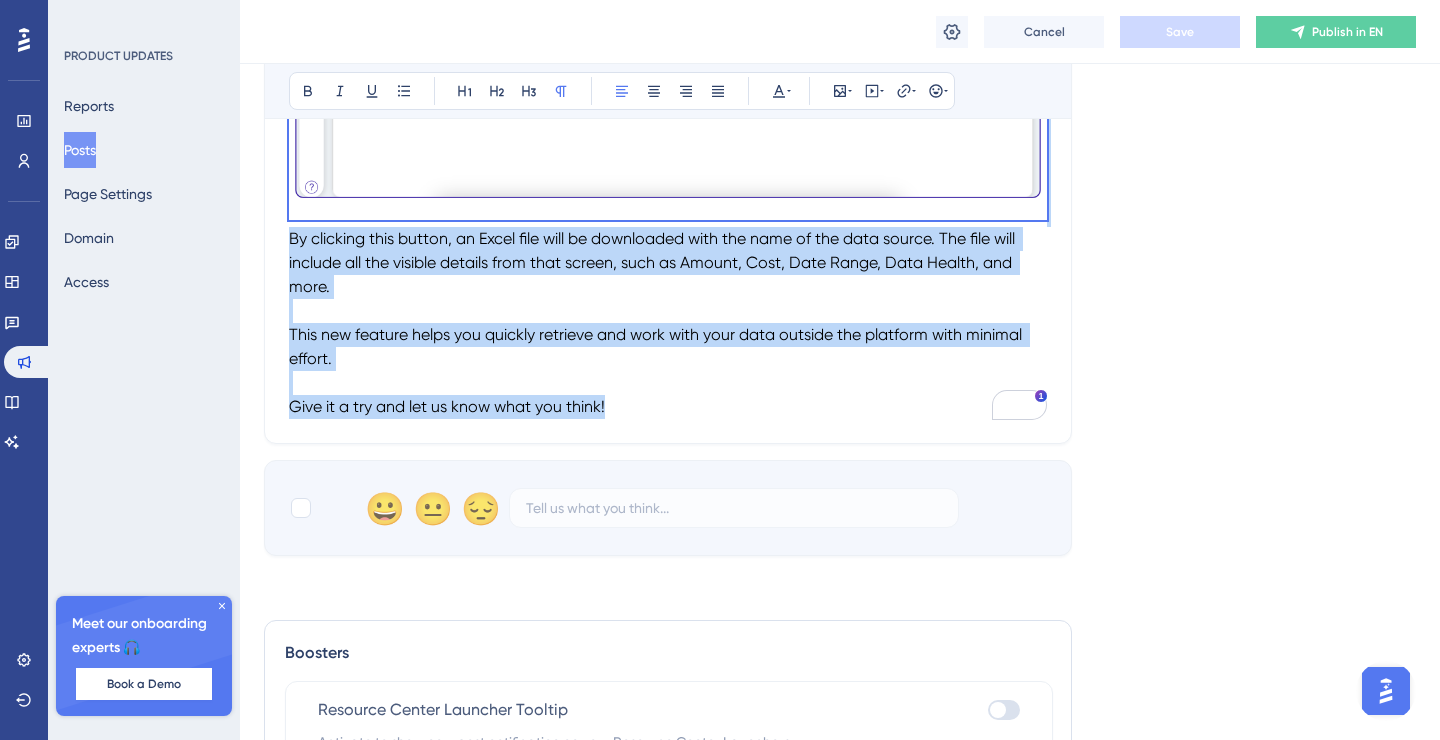 scroll, scrollTop: 917, scrollLeft: 0, axis: vertical 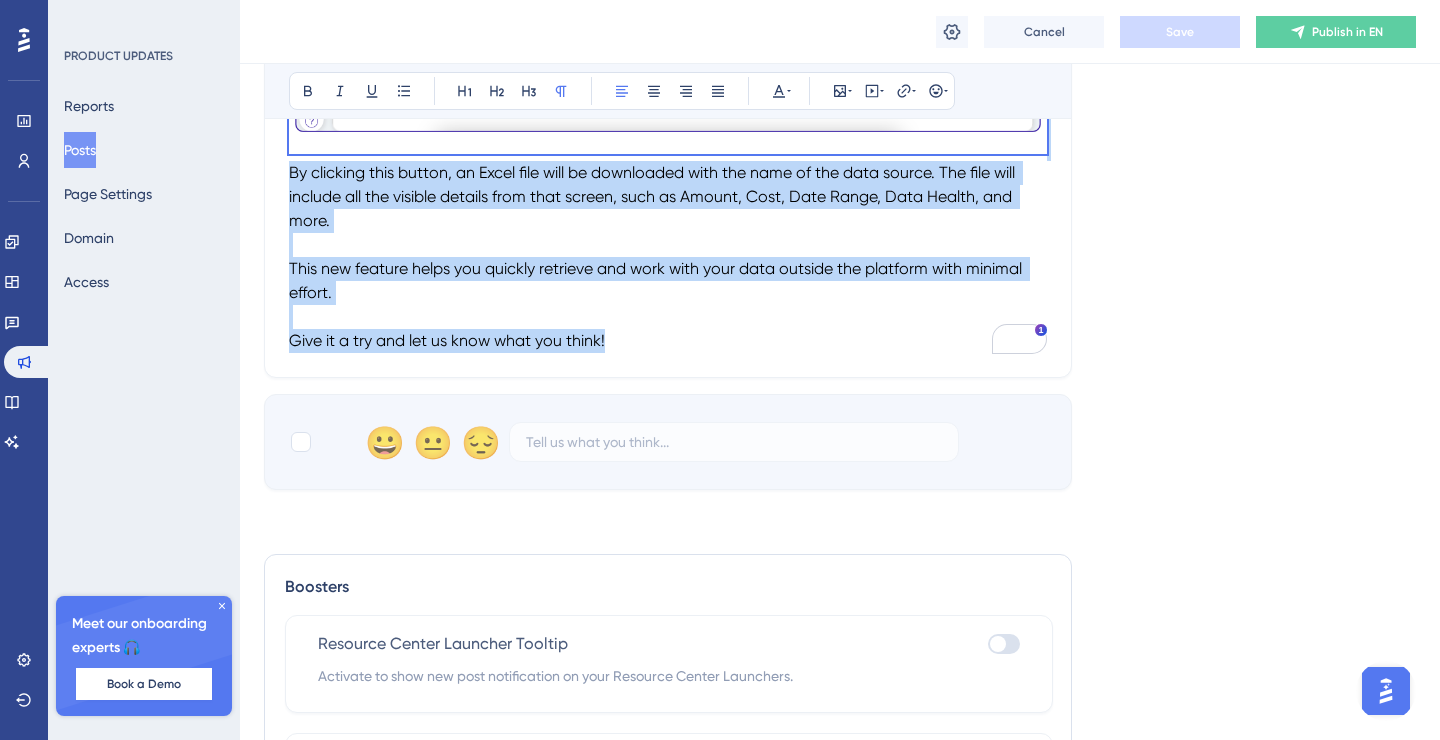 drag, startPoint x: 289, startPoint y: 405, endPoint x: 650, endPoint y: 359, distance: 363.91895 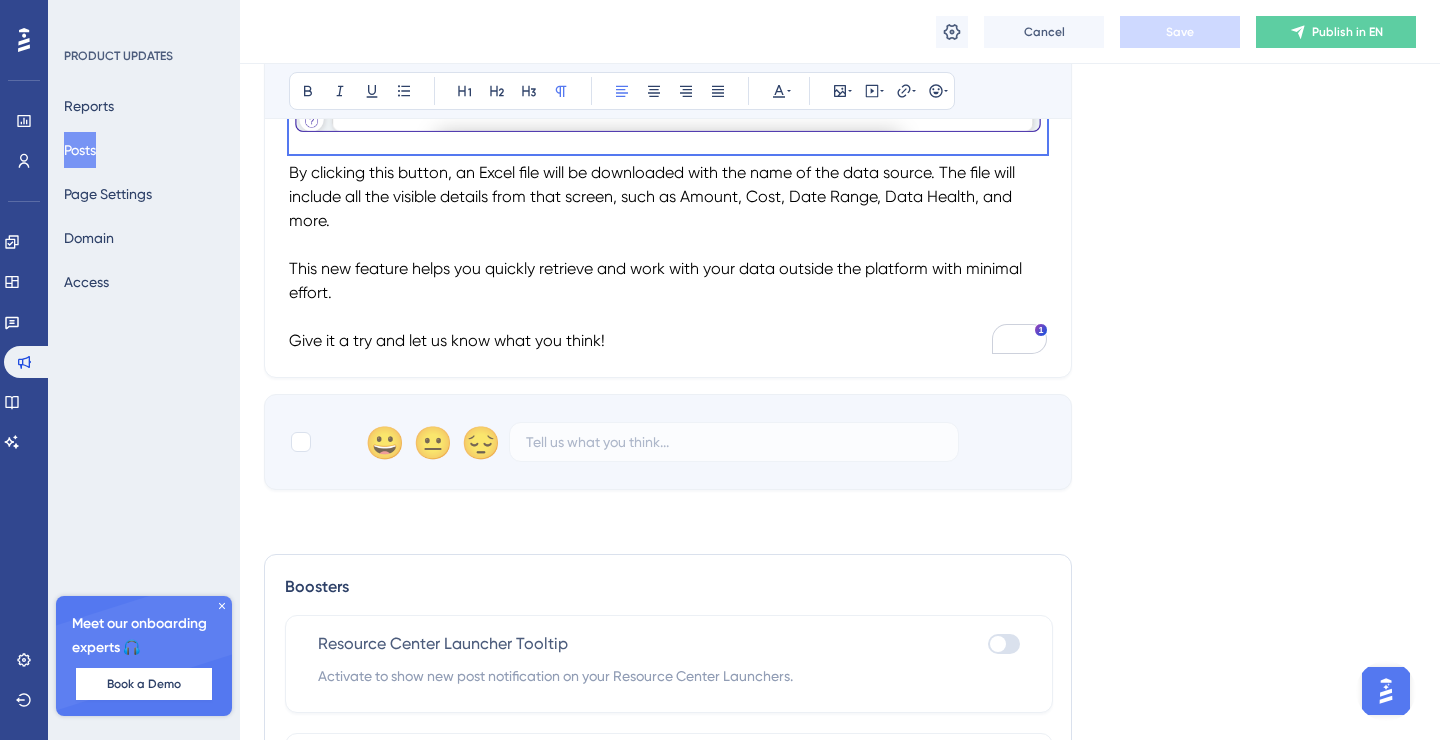 click on "Language English (Default) Upload Cover Image Suggested image width  808 px 📢 Export Your Data to Excel with One Click! 📊📥 Bold Italic Underline Bullet Point Heading 1 Heading 2 Heading 3 Normal Align Left Align Center Align Right Align Justify Text Color Insert Image Embed Video Hyperlink Emojis We’ve made it easier for you to access and analyze your data. You can now export your data directly from the platform in Excel format. When you navigate to any data detail screen, you’ll notice a new option at the top right corner: ➡️ Download as Excel document By clicking this button, an Excel file will be downloaded with the name of the data source. The file will include all the visible details from that screen, such as Amount, Cost, Date Range, Data Health, and more. This new feature helps you quickly retrieve and work with your data outside the platform with minimal effort. Give it a try and let us know what you think! 😀 😐 😔" at bounding box center (840, -150) 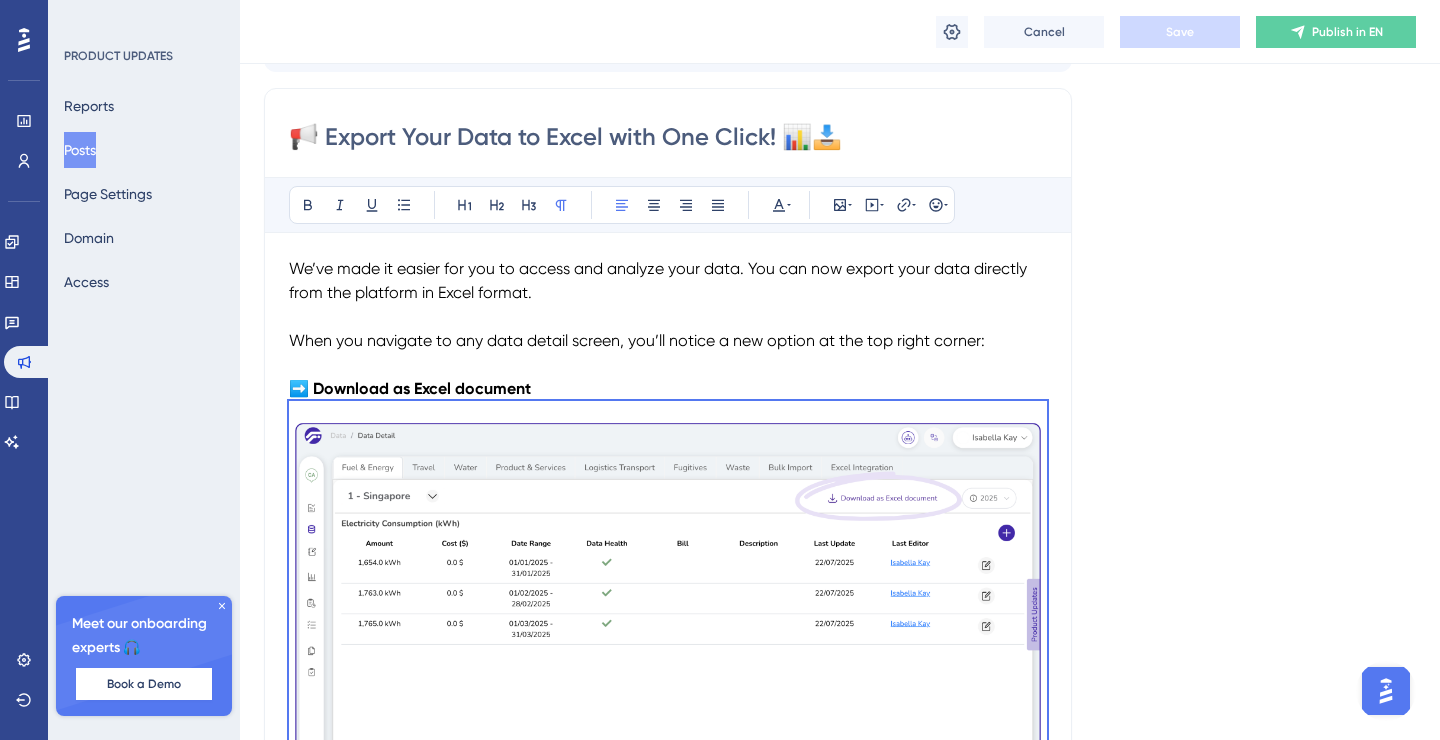 scroll, scrollTop: 0, scrollLeft: 0, axis: both 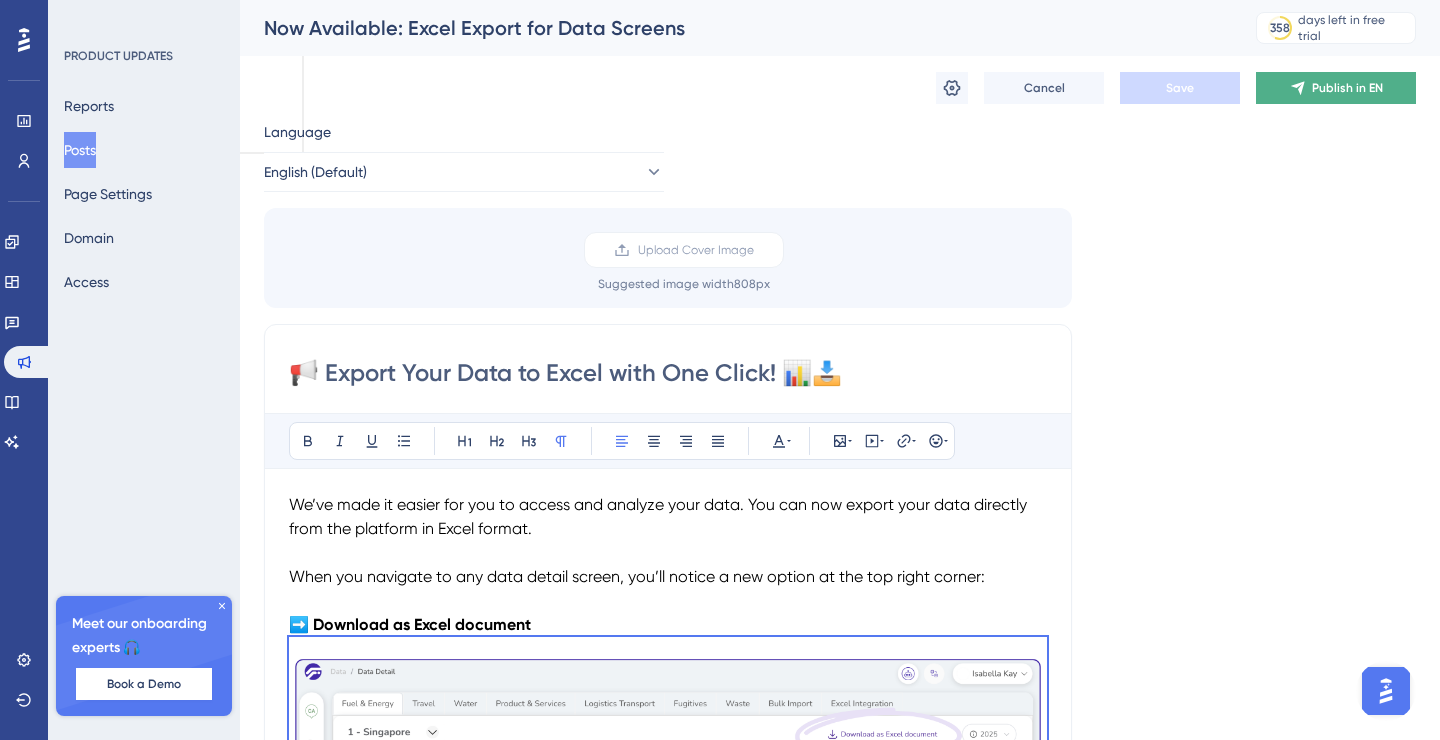 click on "Publish in EN" at bounding box center (1347, 88) 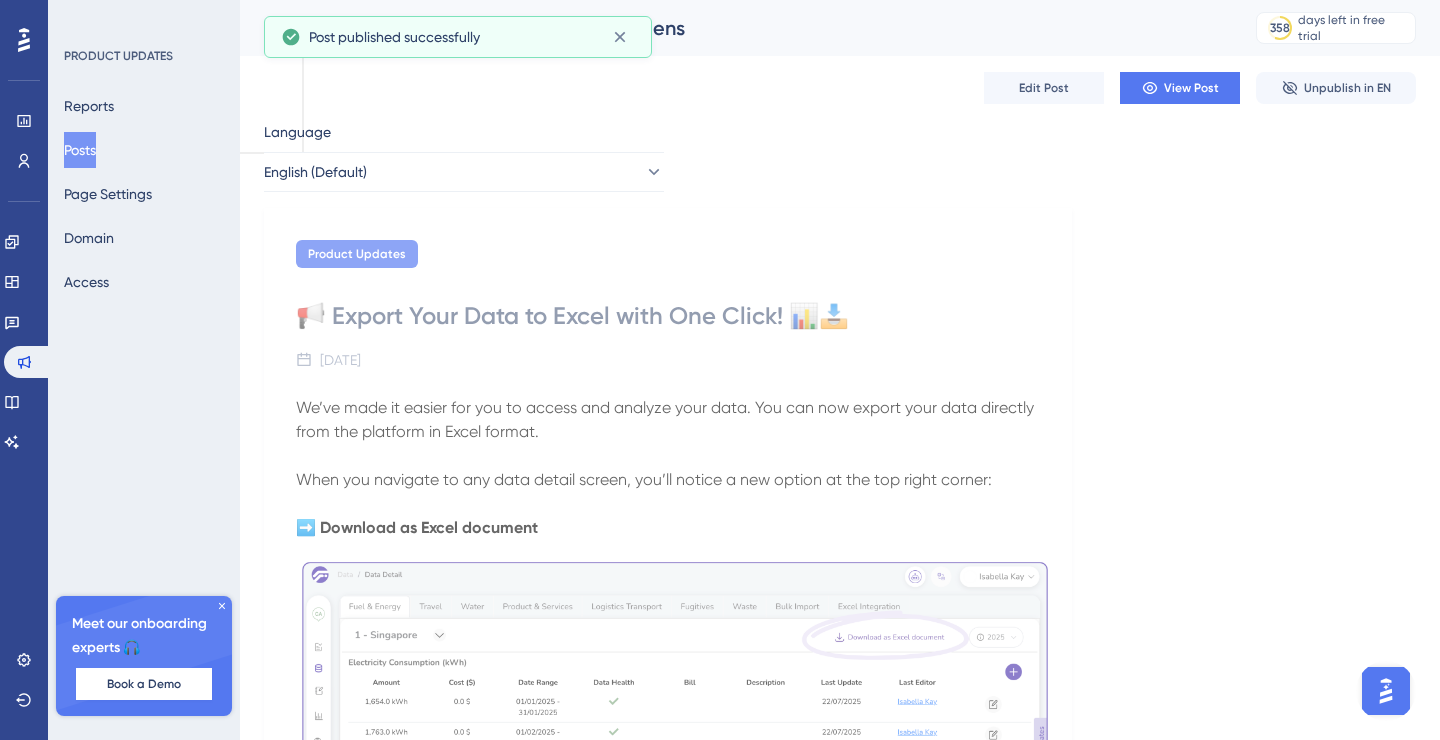 click on "Posts" at bounding box center (80, 150) 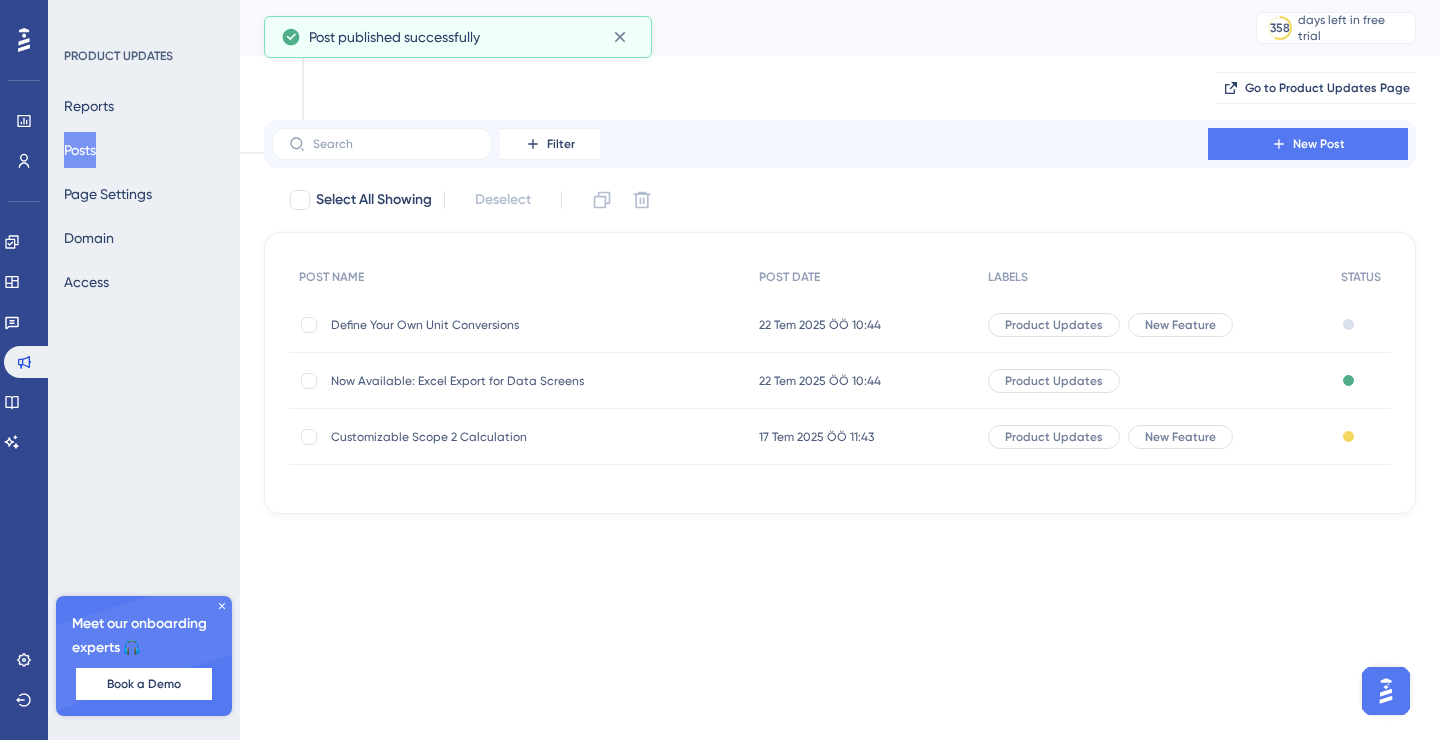 click on "Define Your Own Unit Conversions" at bounding box center (491, 325) 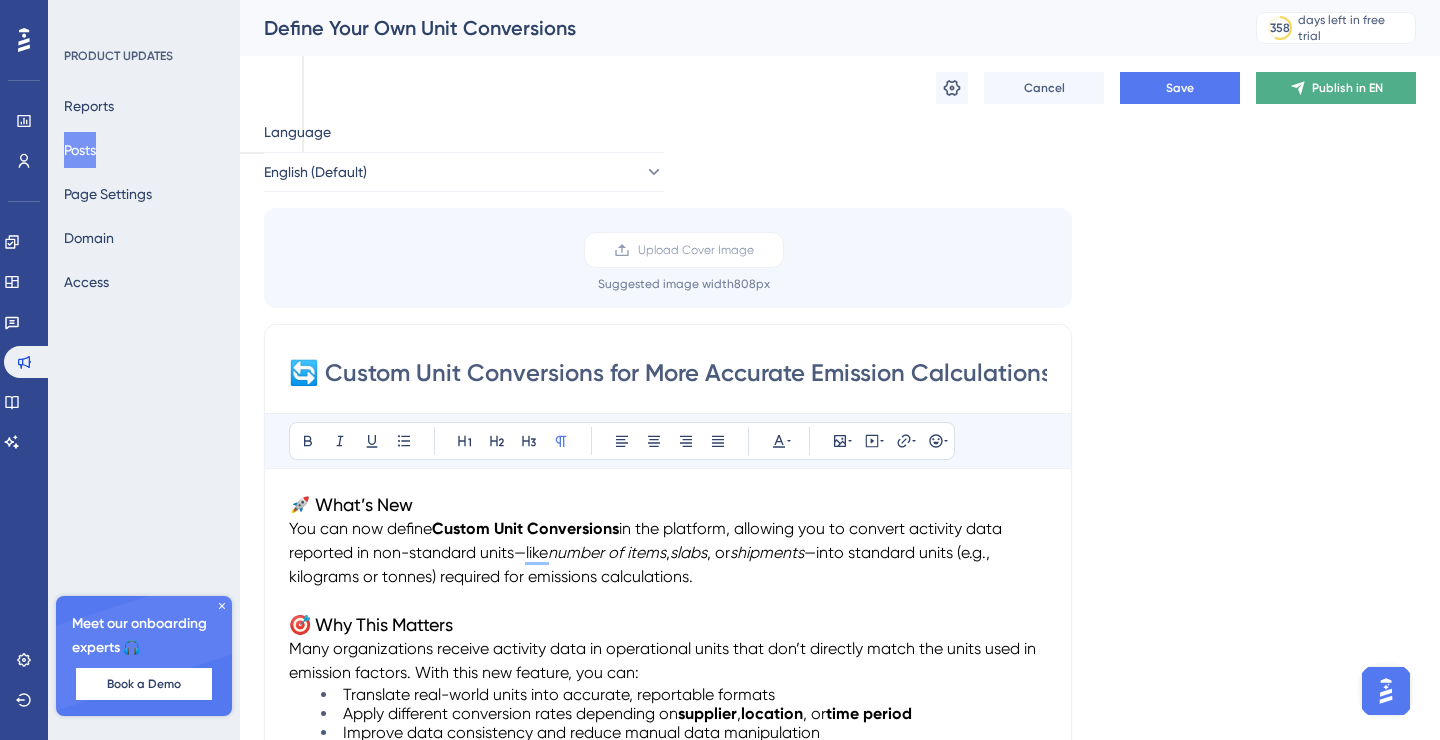 click on "Publish in EN" at bounding box center [1336, 88] 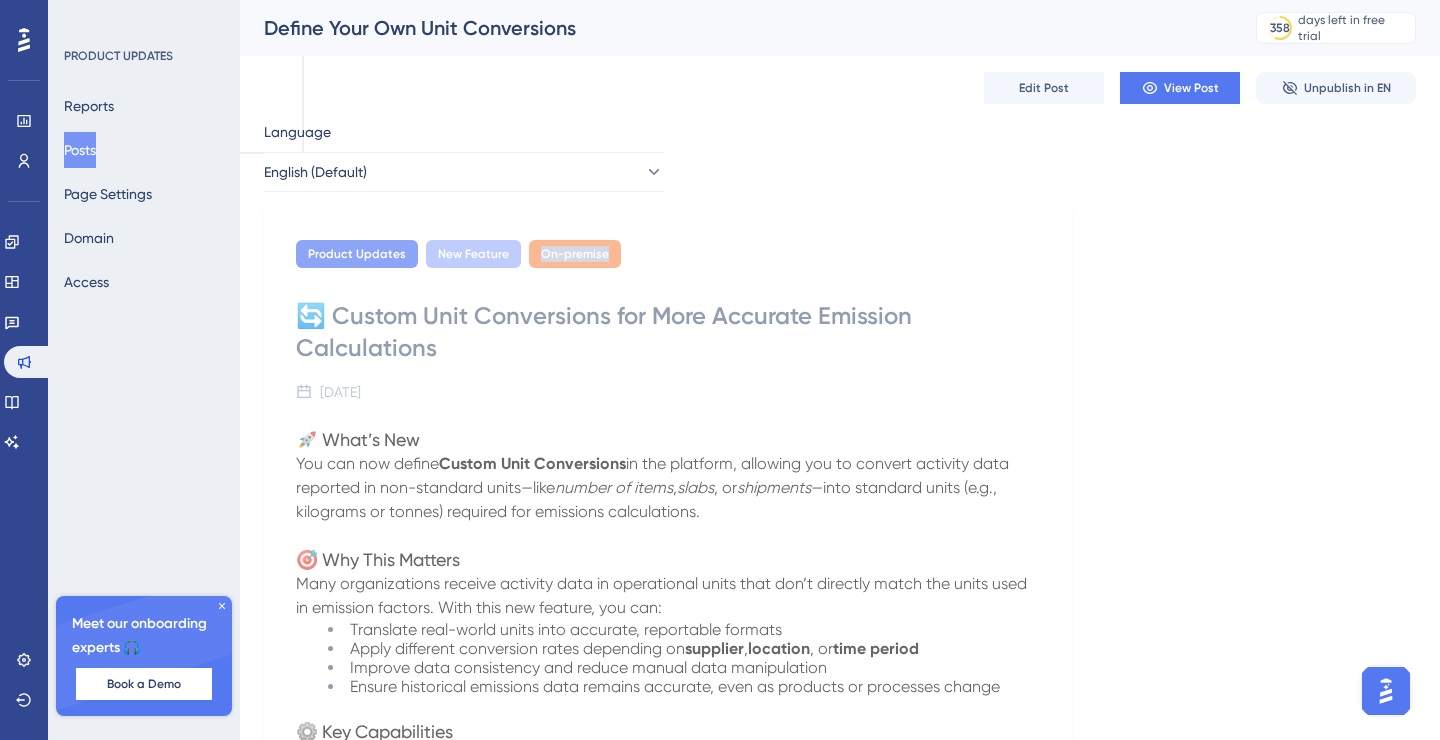 drag, startPoint x: 535, startPoint y: 250, endPoint x: 604, endPoint y: 256, distance: 69.260376 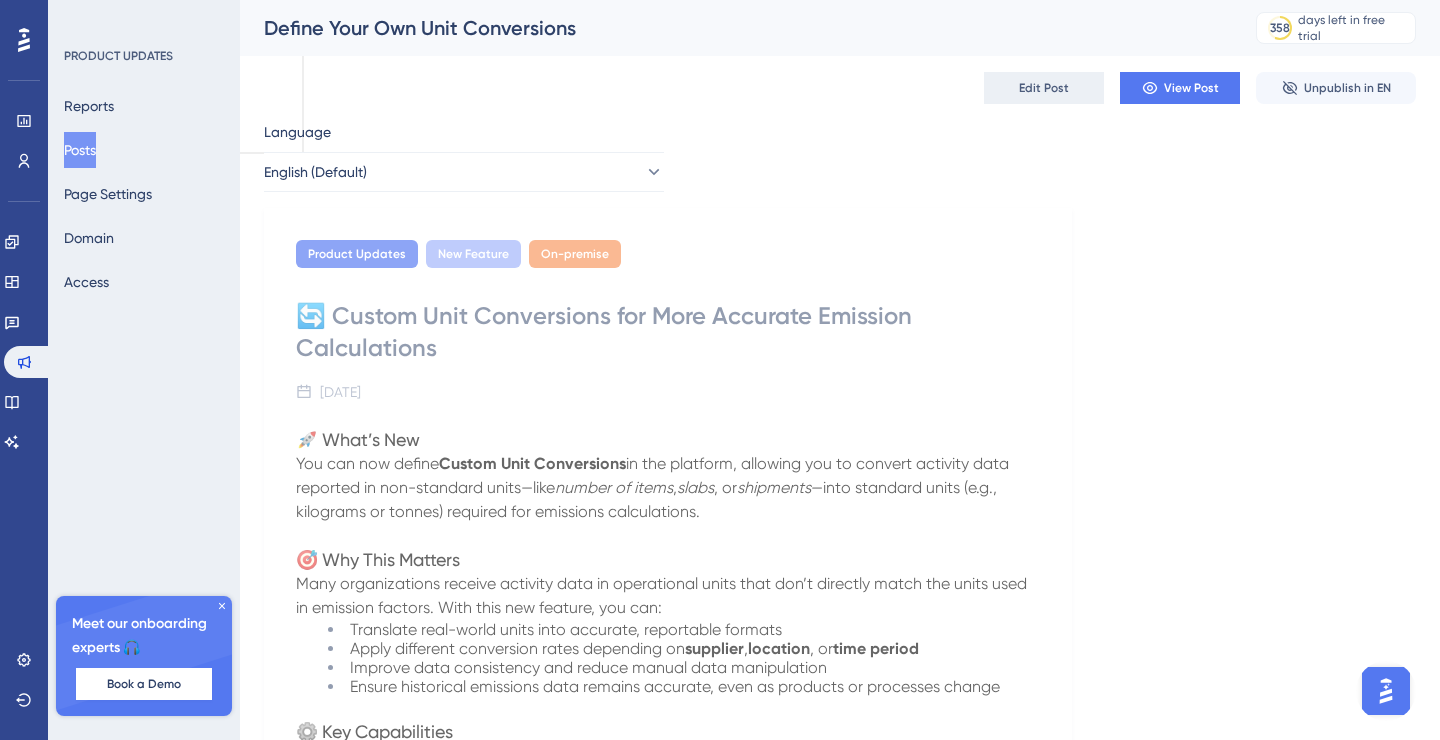 click on "Edit Post" at bounding box center [1044, 88] 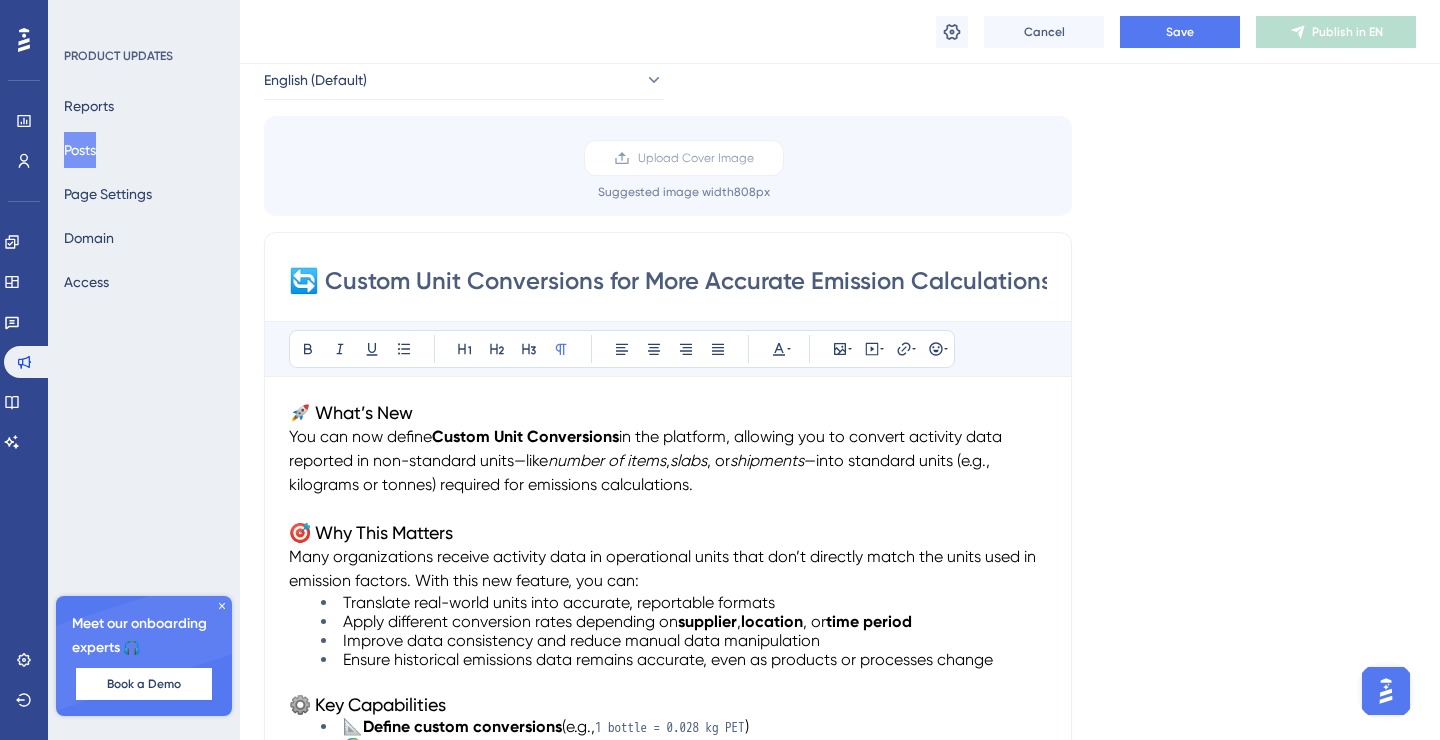 scroll, scrollTop: 0, scrollLeft: 0, axis: both 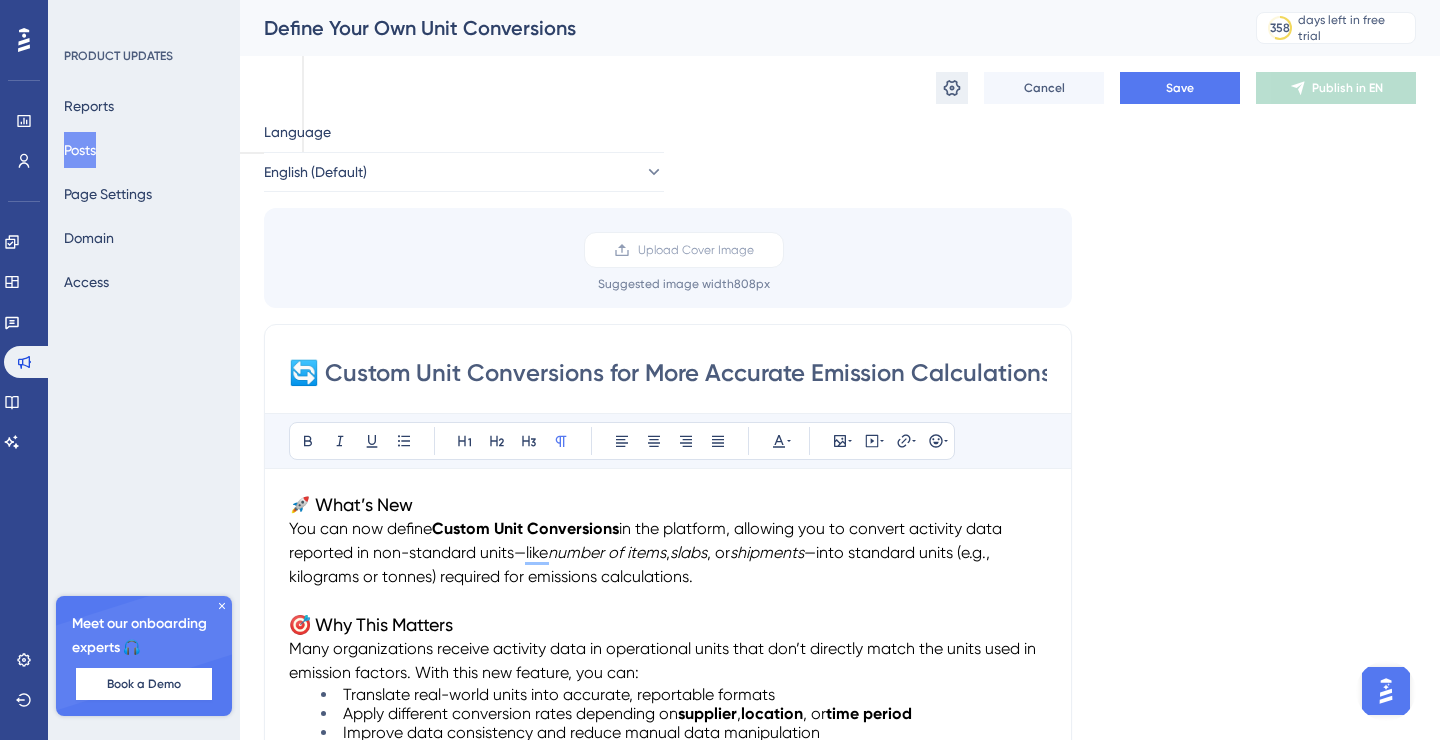 click 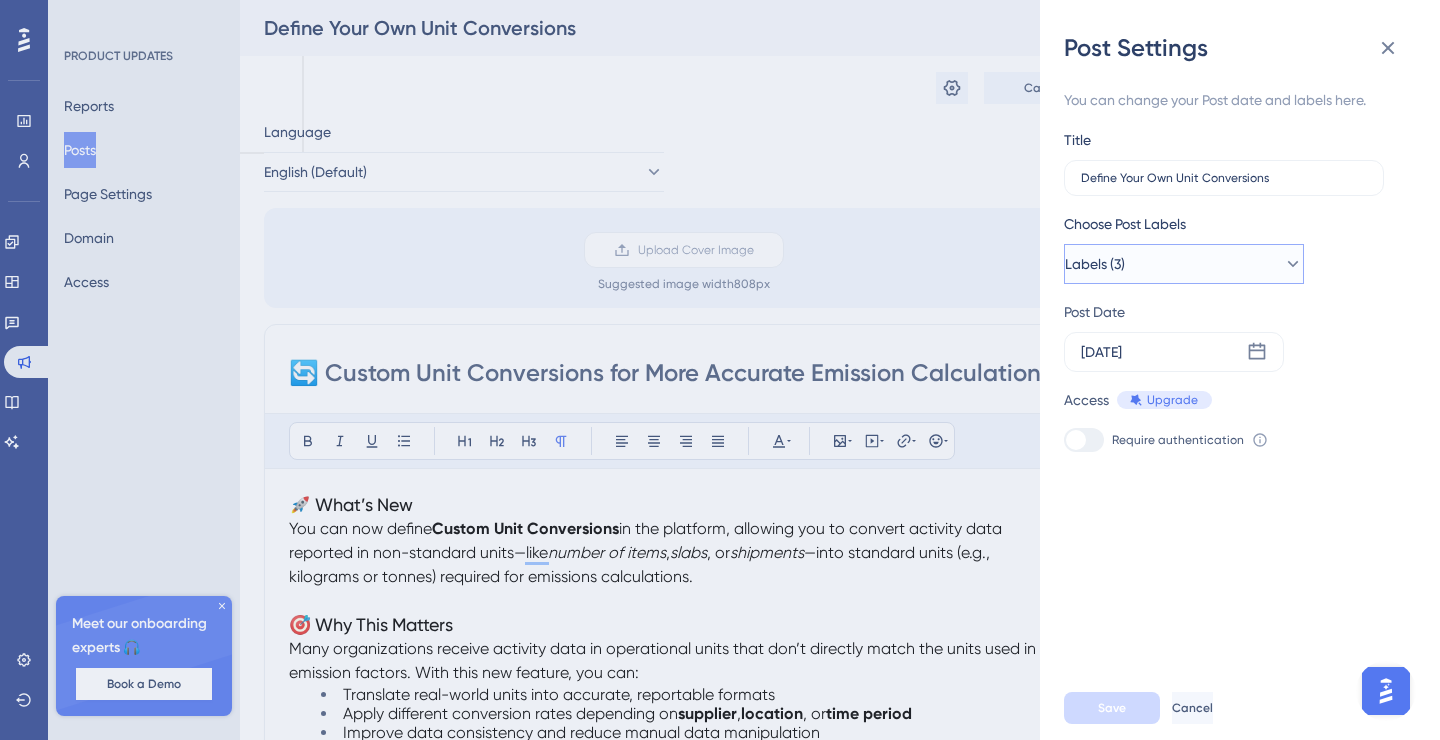 click on "Labels (3)" at bounding box center [1184, 264] 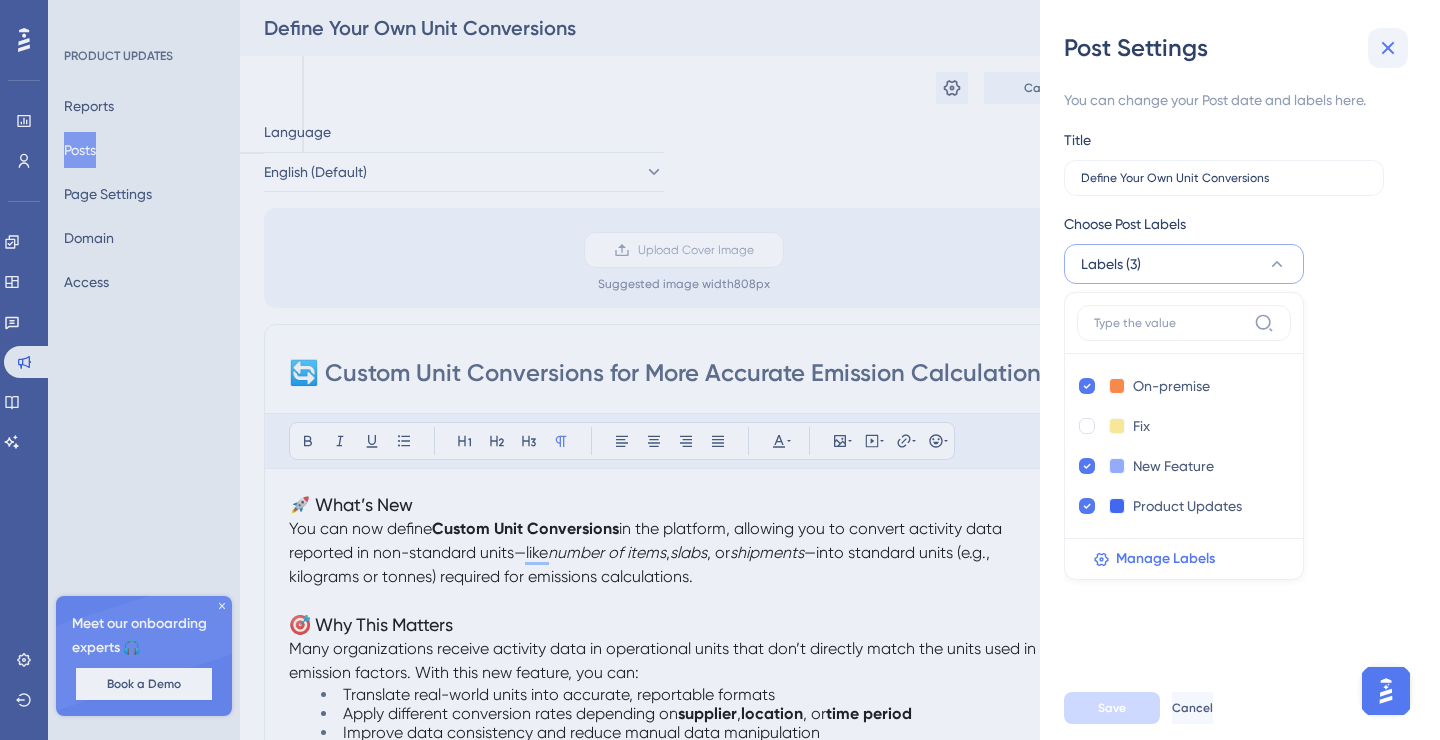 click 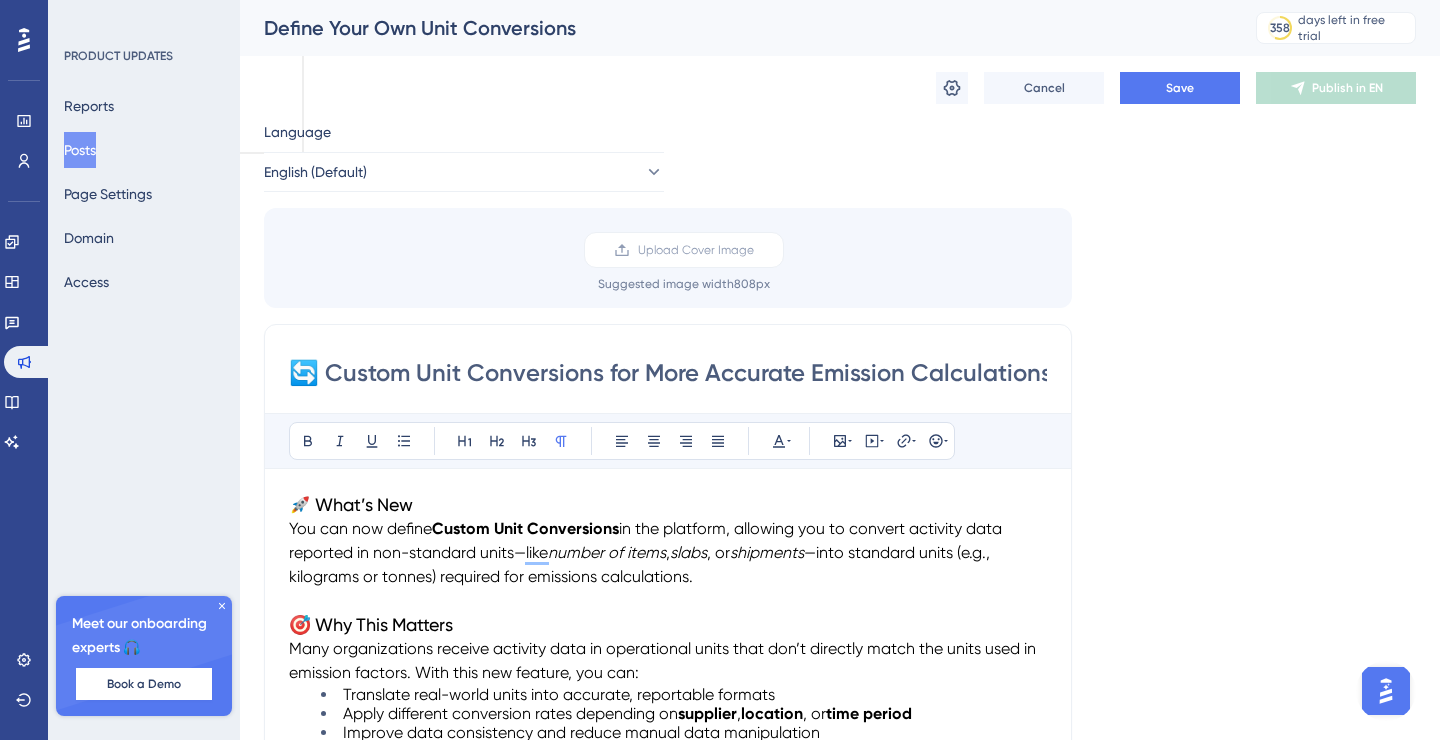 click on "Define Your Own Unit Conversions" at bounding box center (735, 28) 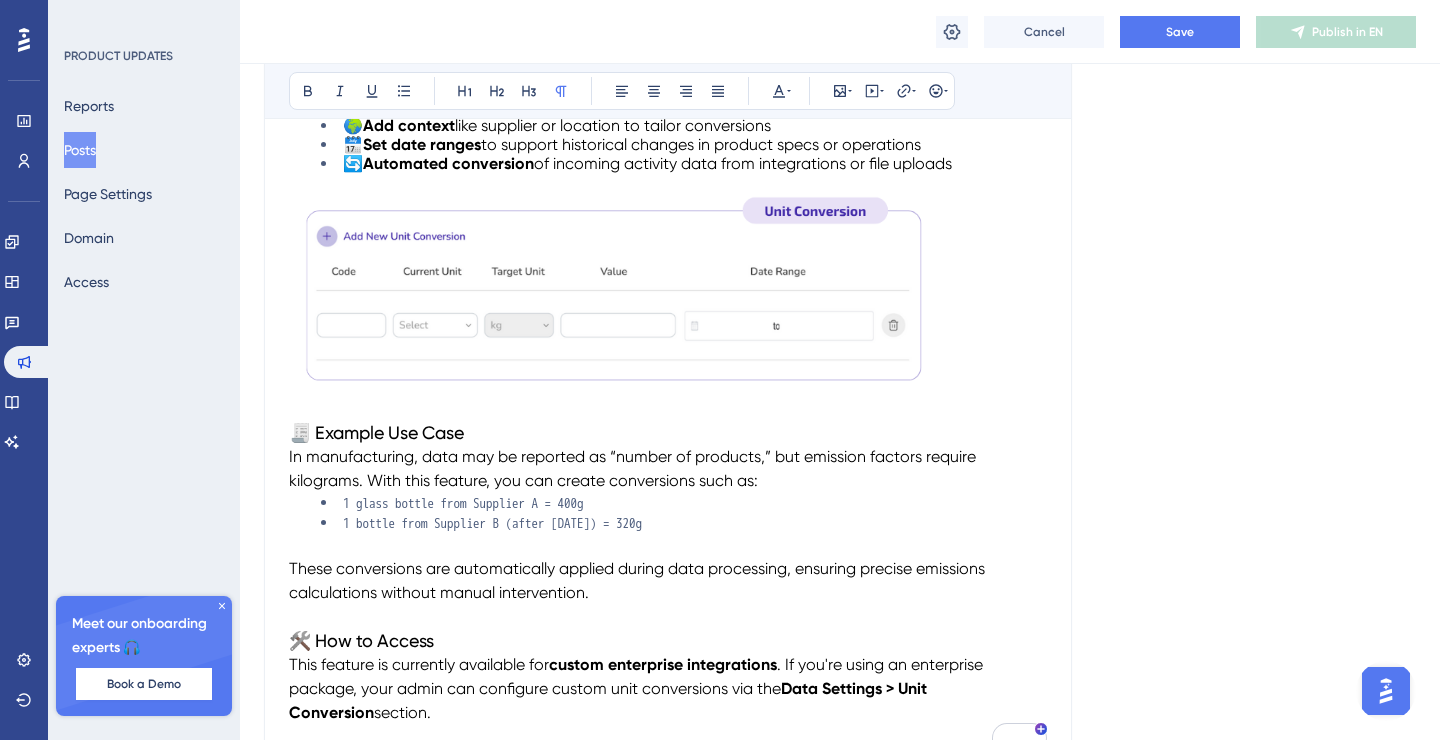 scroll, scrollTop: 753, scrollLeft: 0, axis: vertical 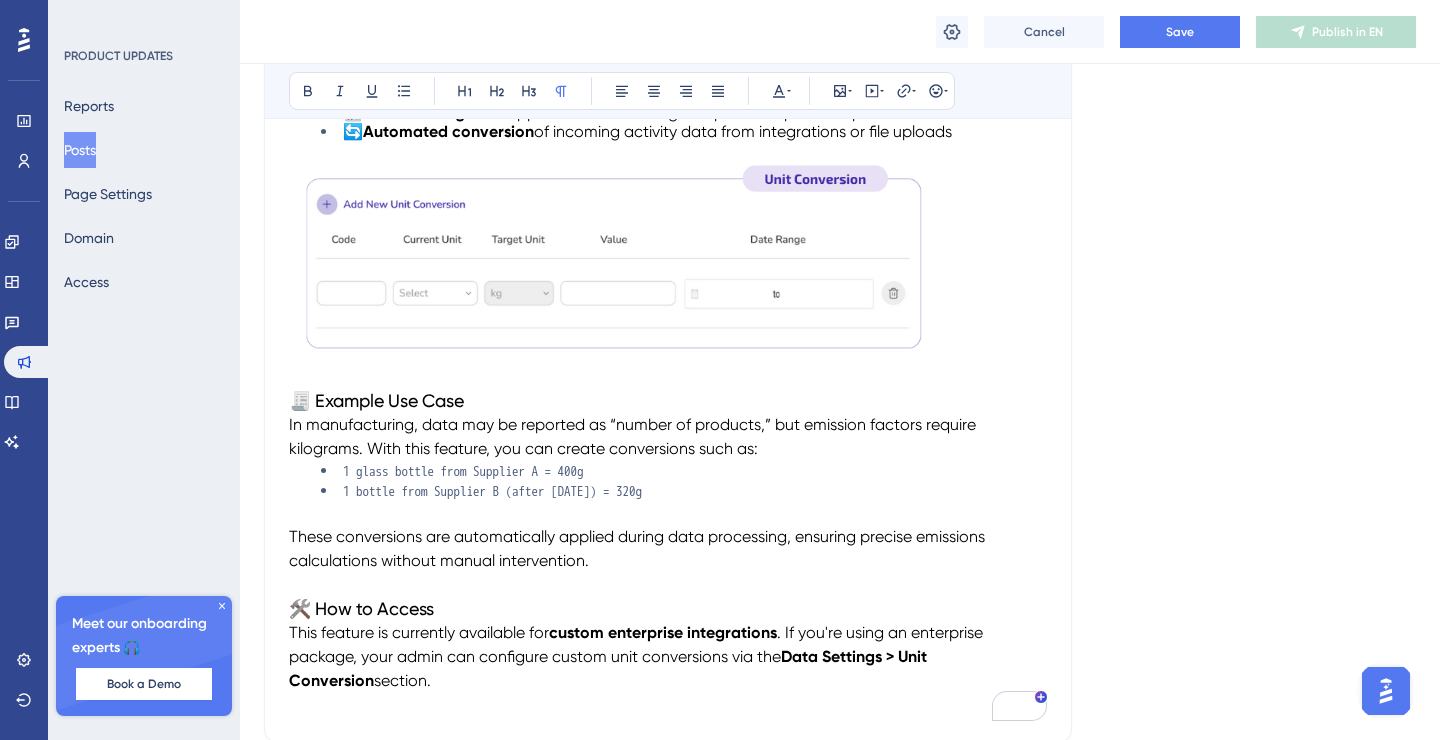 click at bounding box center (614, 261) 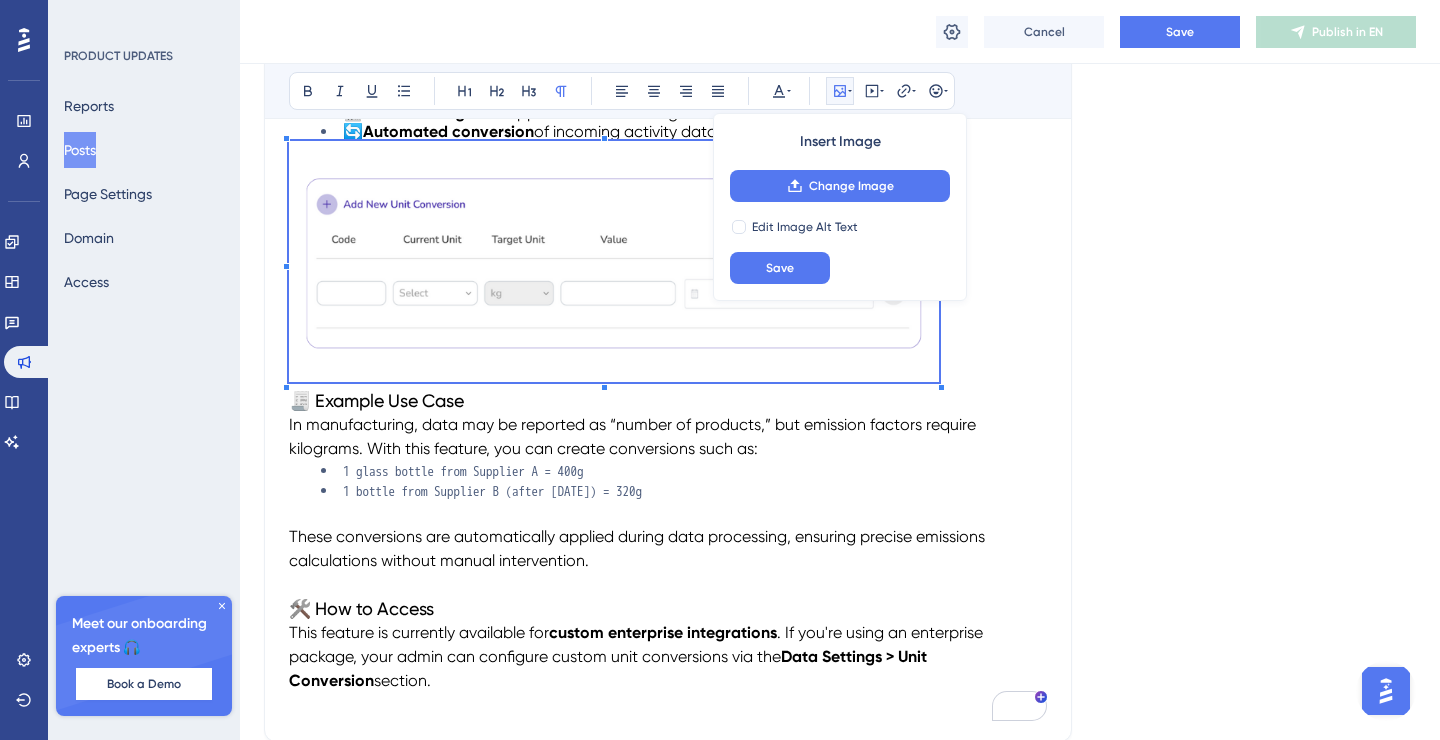 click on "Language English (Default) Upload Cover Image Suggested image width  808 px 🔄 Custom Unit Conversions for More Accurate Emission Calculations Bold Italic Underline Bullet Point Heading 1 Heading 2 Heading 3 Normal Align Left Align Center Align Right Align Justify Text Color Insert Image Change Image Edit Image Alt Text Save Embed Video Hyperlink Emojis 🚀 What’s New You can now define  Custom Unit Conversions  in the platform, allowing you to convert activity data reported in non-standard units—like  number of items ,  slabs , or  shipments —into standard units (e.g., kilograms or tonnes) required for emissions calculations. 🎯 Why This Matters Many organizations receive activity data in operational units that don’t directly match the units used in emission factors. With this new feature, you can: Translate real-world units into accurate, reportable formats Apply different conversion rates depending on  supplier ,  location , or  time period ⚙️ Key Capabilities 📐   (e.g.,  ) 🌍  🔄" at bounding box center (840, 114) 